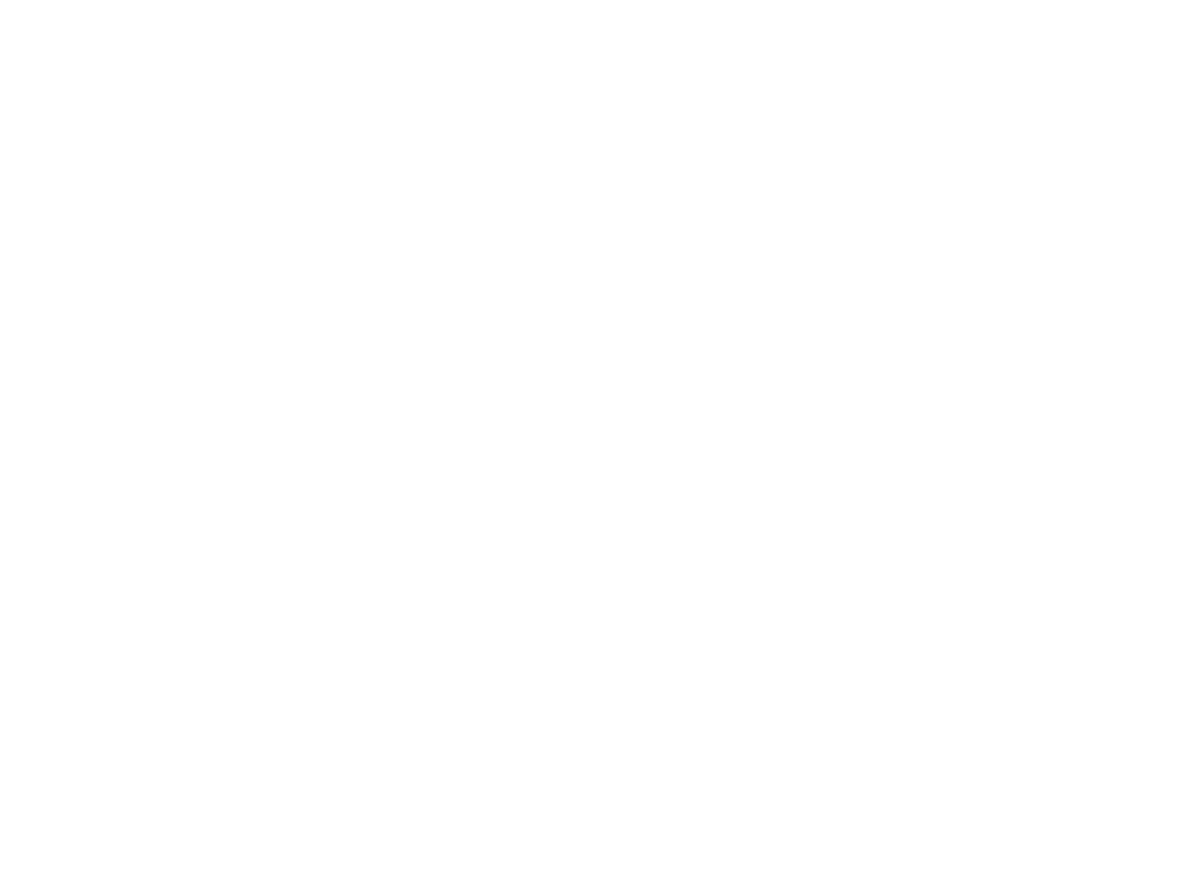 scroll, scrollTop: 0, scrollLeft: 0, axis: both 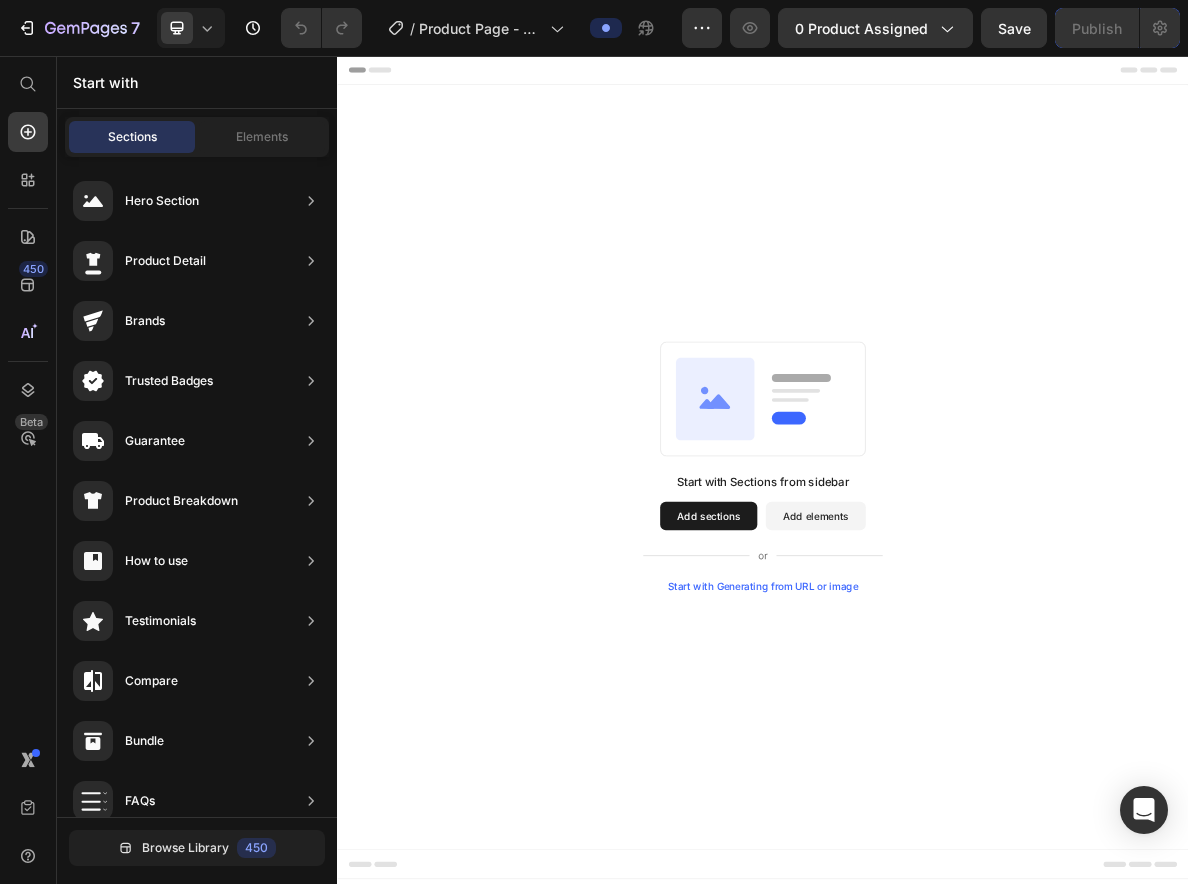 click on "Add sections" at bounding box center (860, 705) 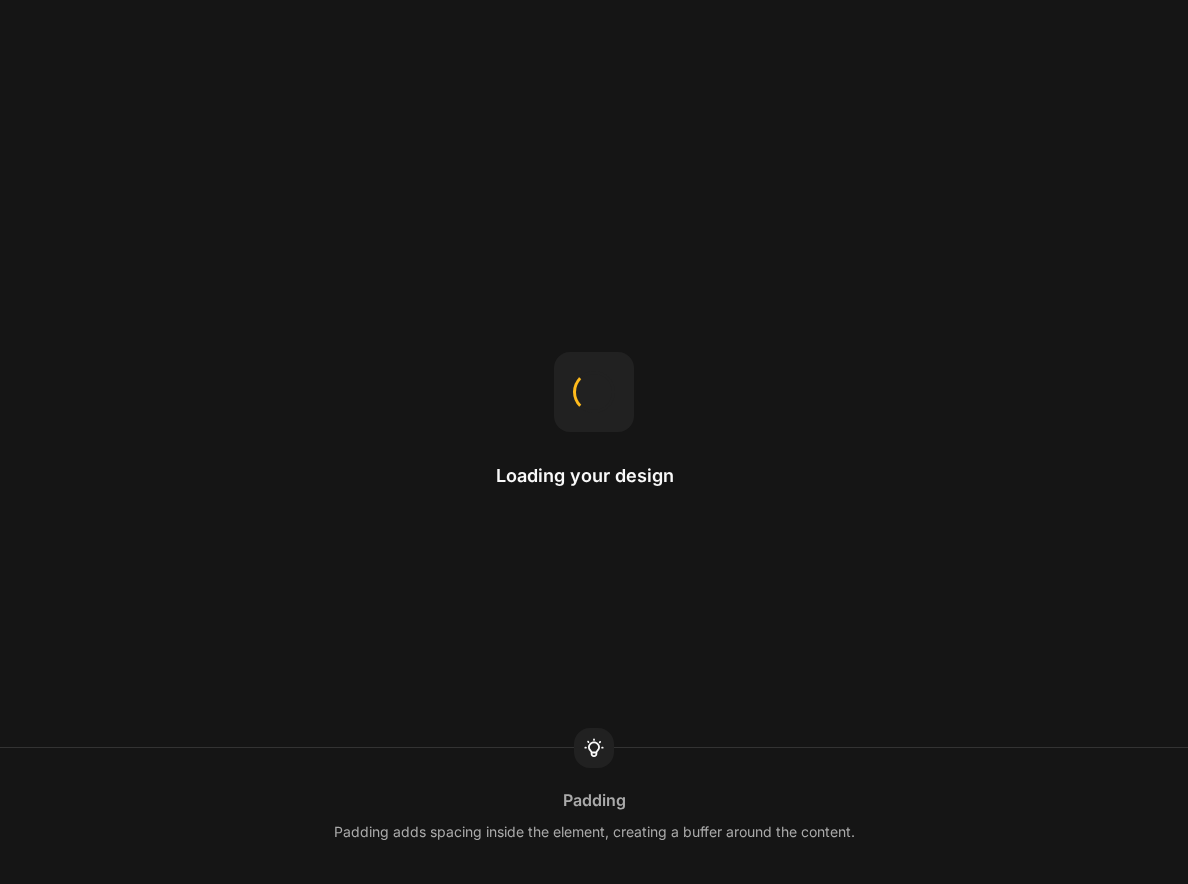 scroll, scrollTop: 0, scrollLeft: 0, axis: both 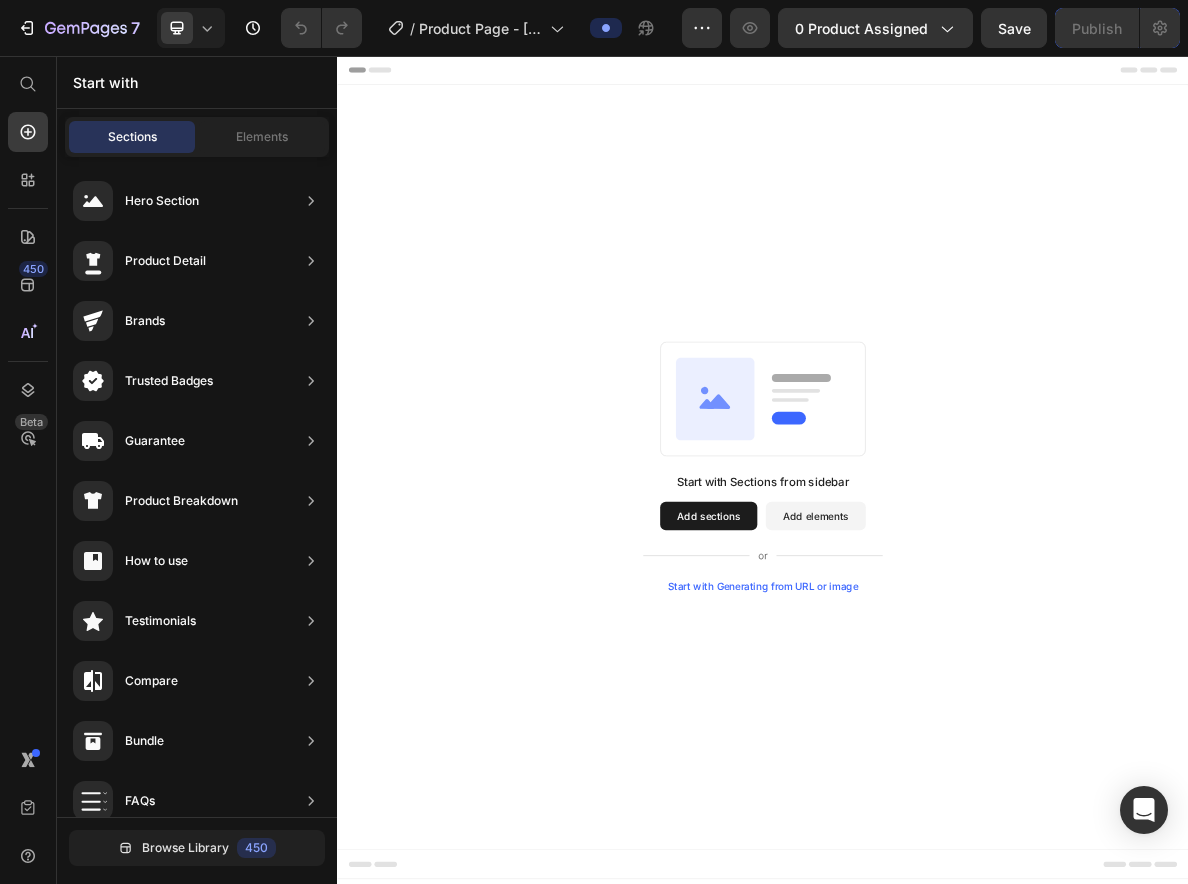 click on "Add elements" at bounding box center (1011, 705) 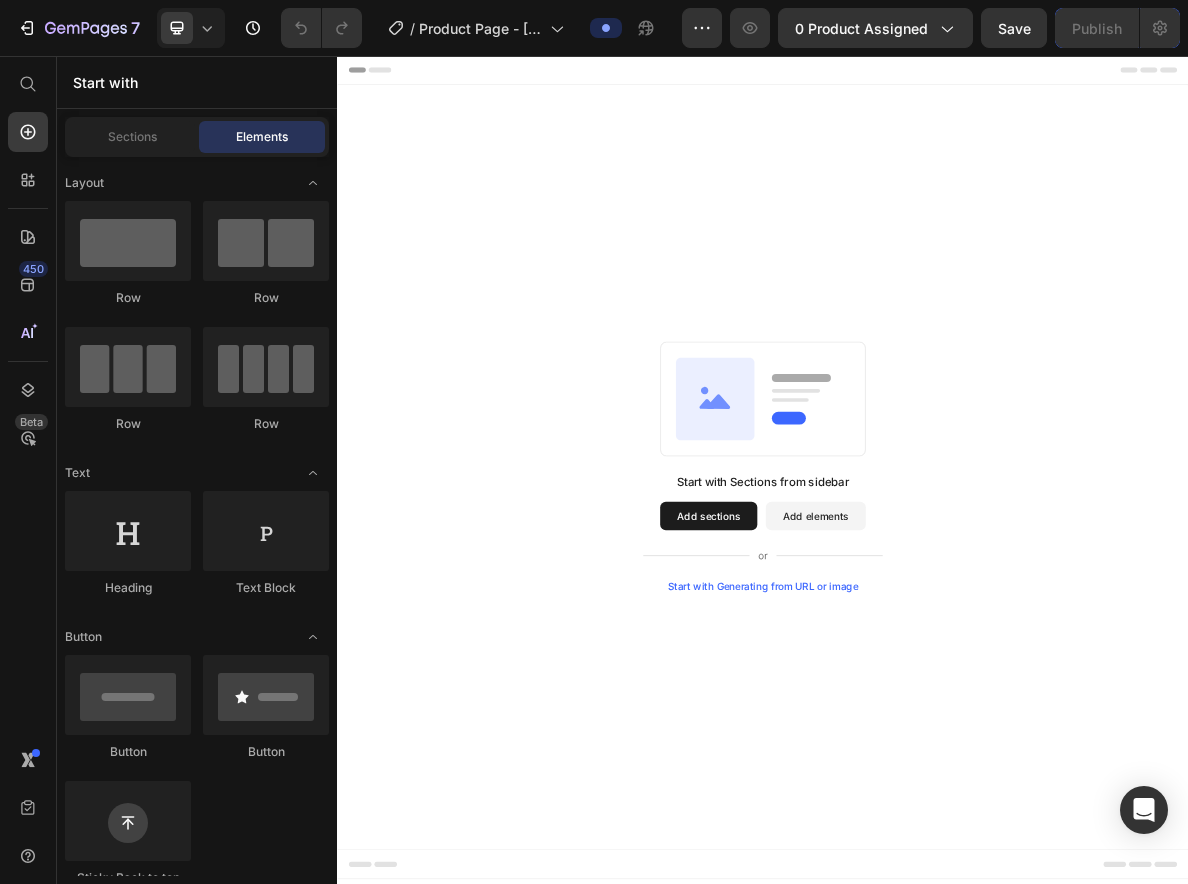 click on "Add sections" at bounding box center (860, 705) 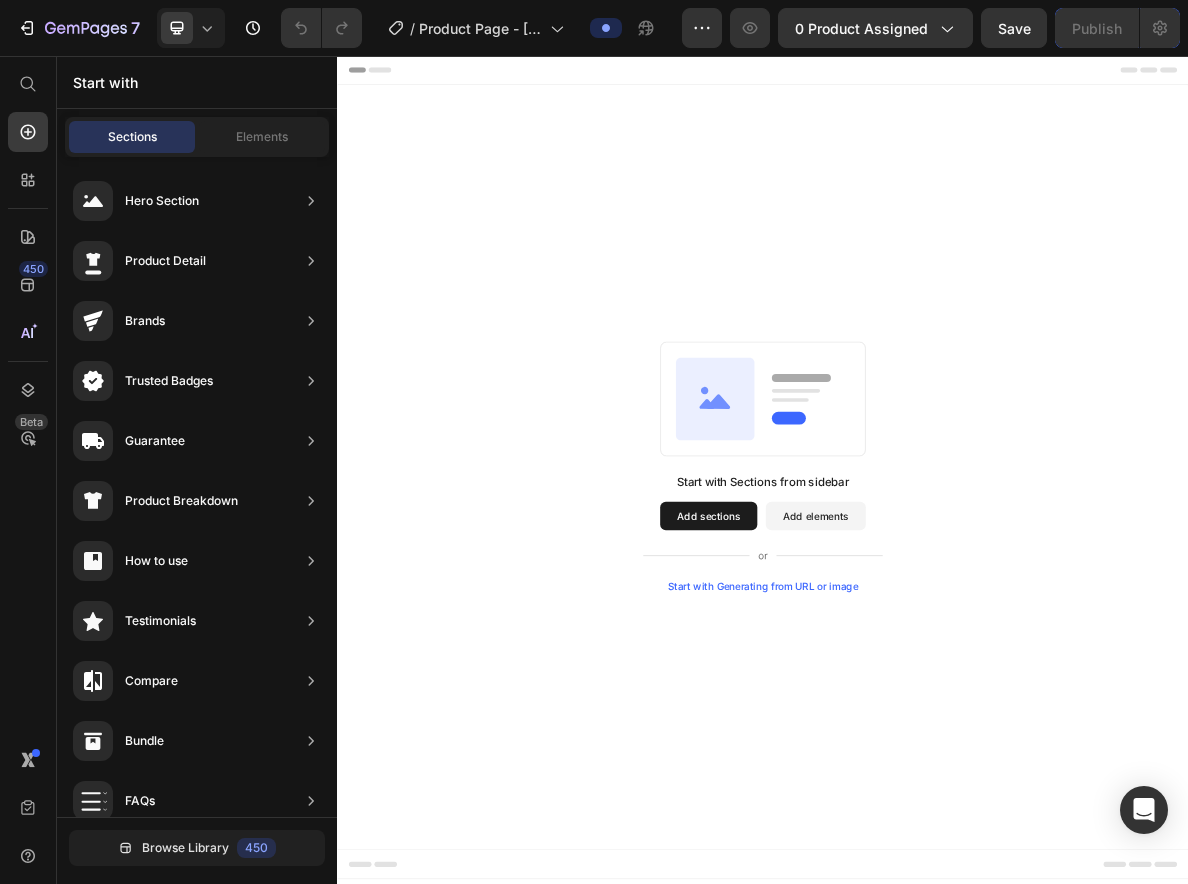click on "Start with Generating from URL or image" at bounding box center (937, 805) 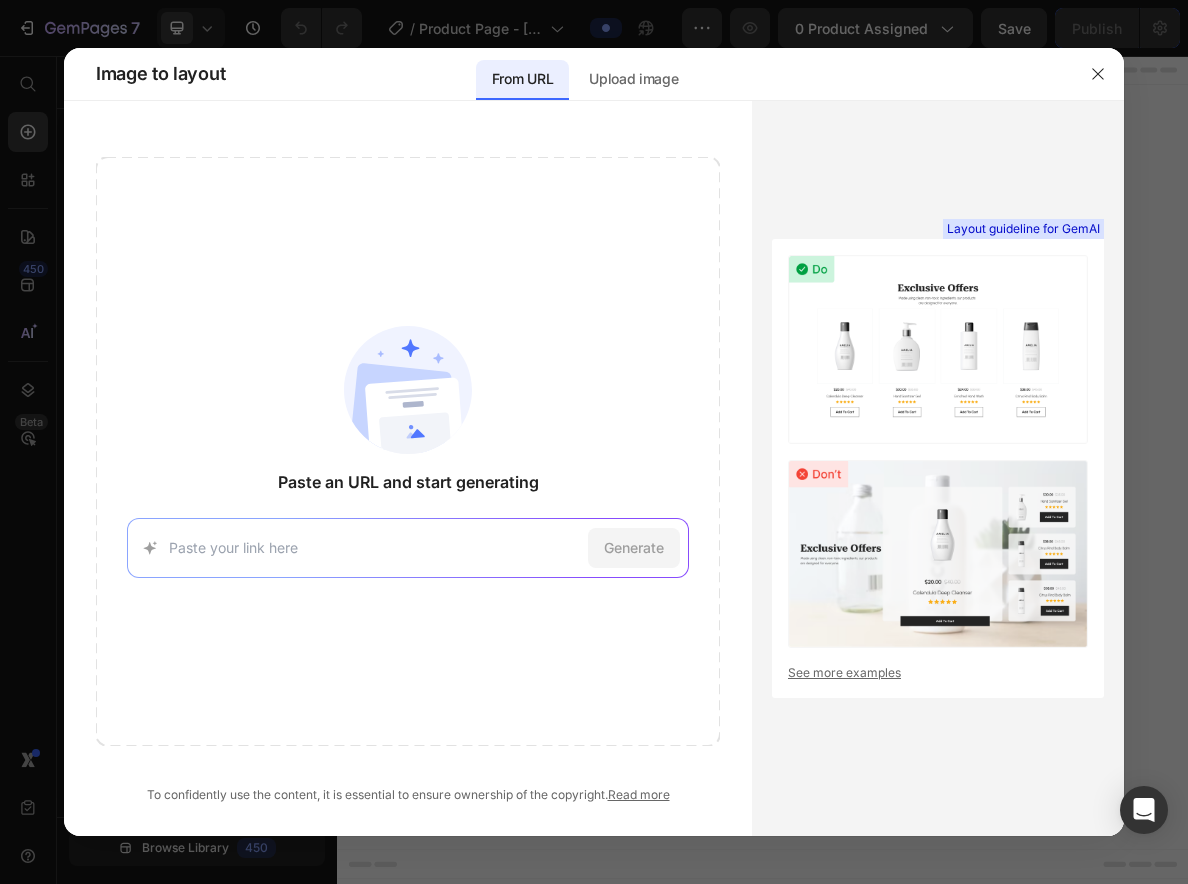 click at bounding box center [374, 547] 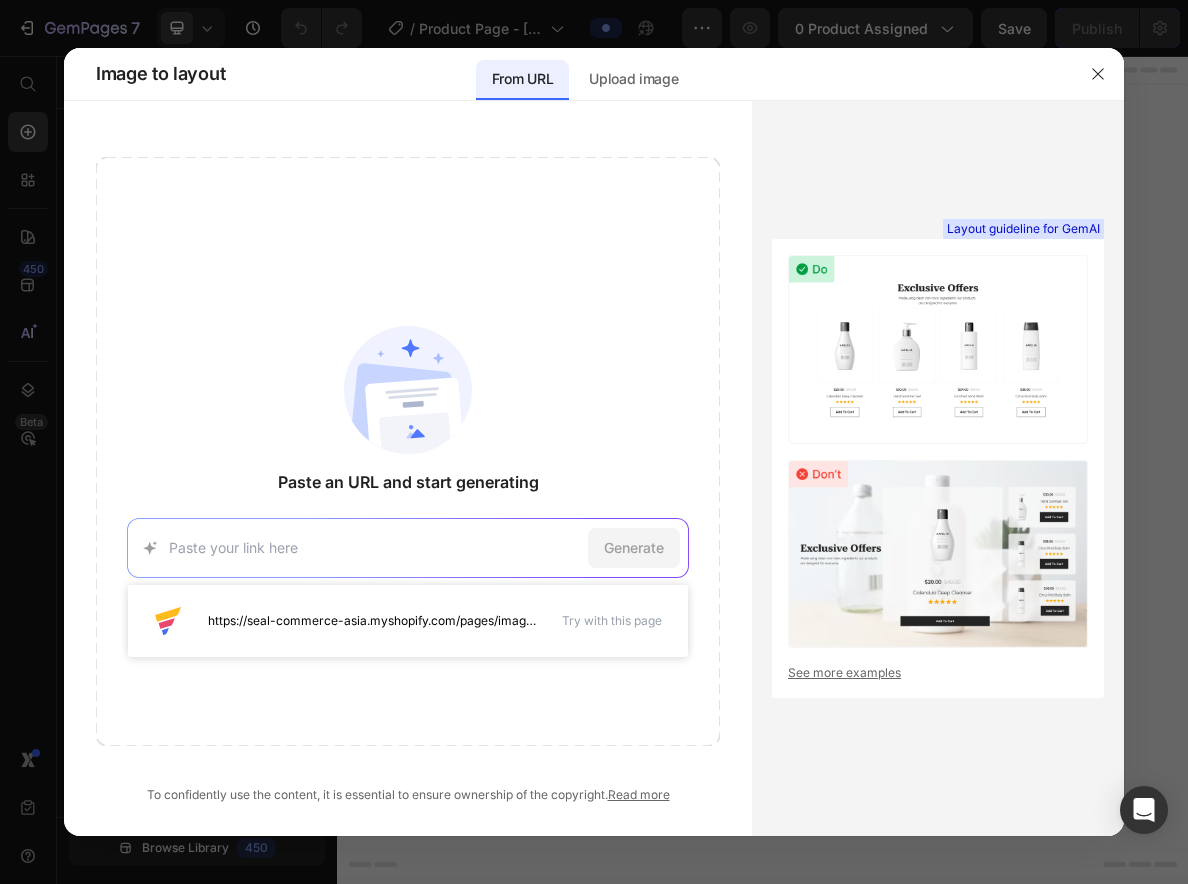 paste on "https://mychilldawg.com/products/chill-dog-mat" 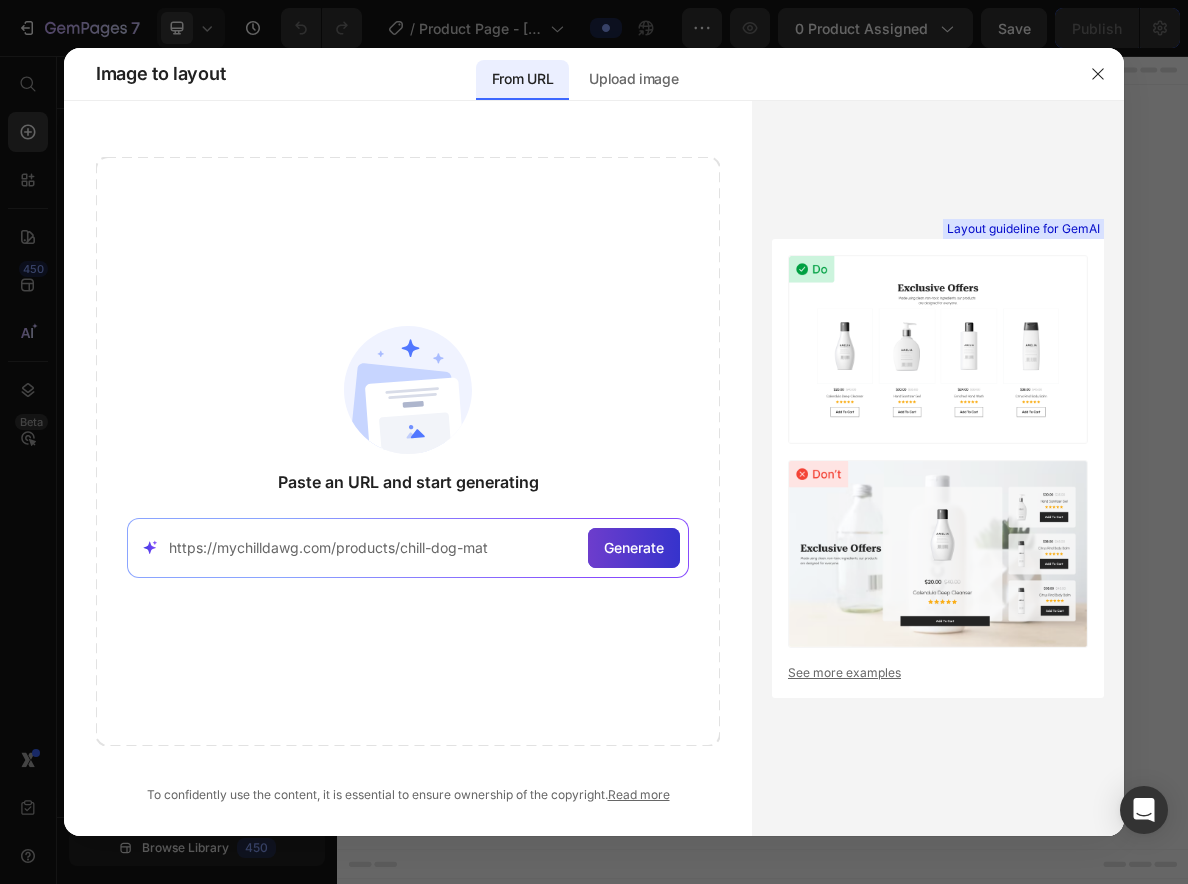 type on "https://mychilldawg.com/products/chill-dog-mat" 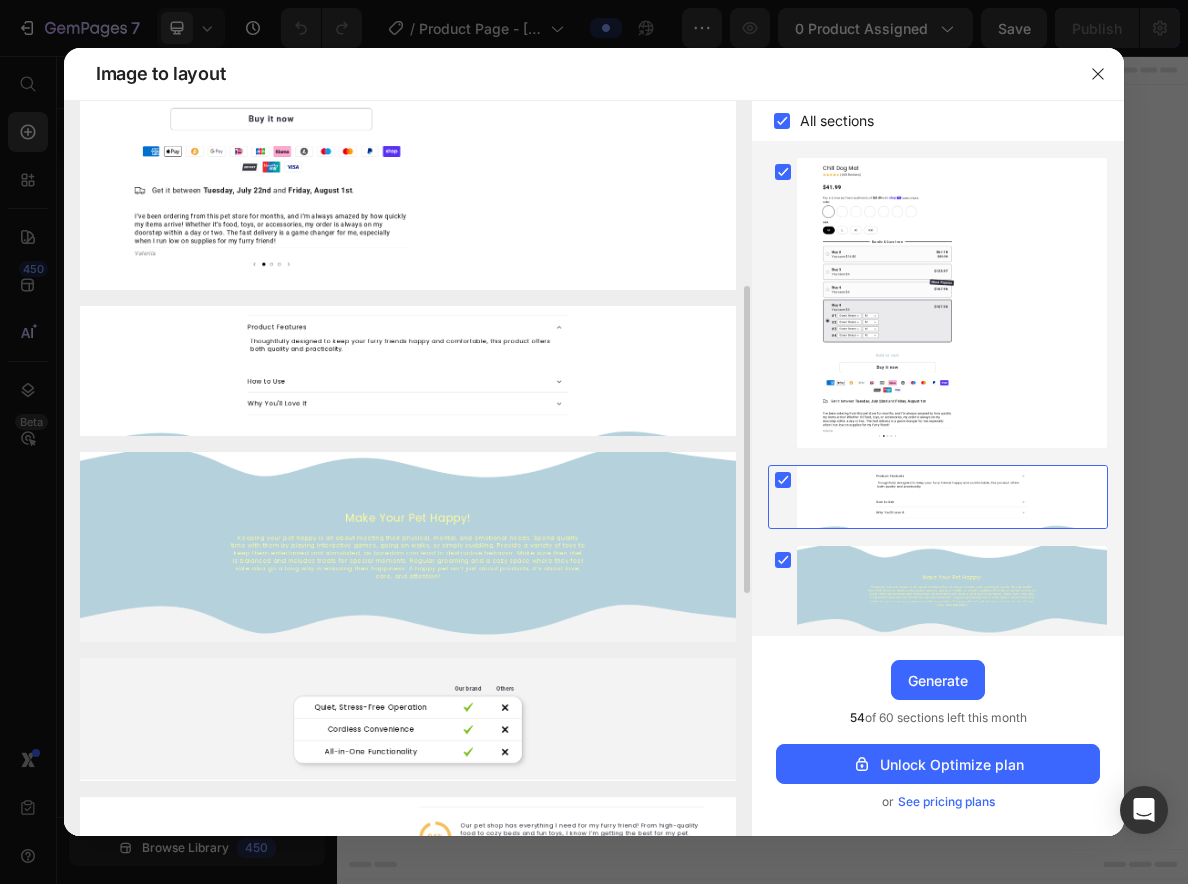 scroll, scrollTop: 733, scrollLeft: 0, axis: vertical 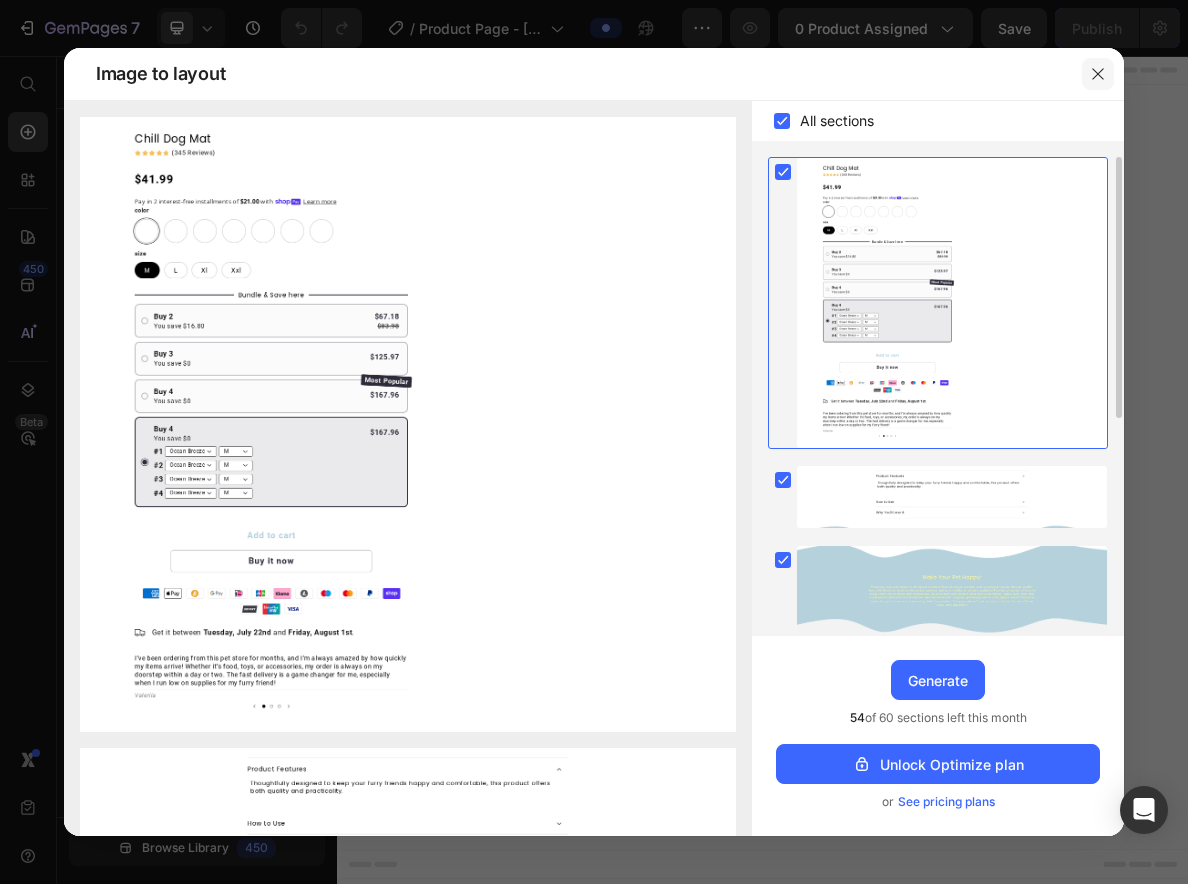 click 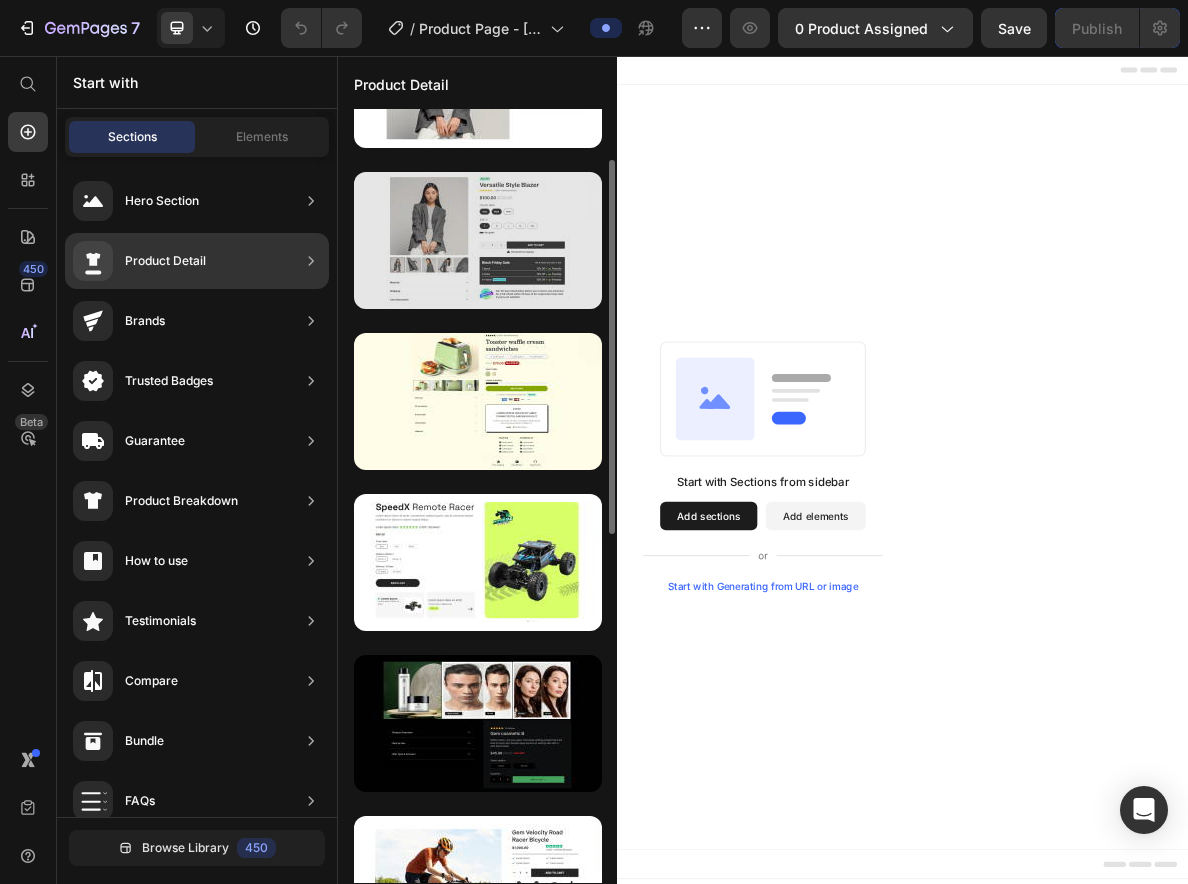 scroll, scrollTop: 118, scrollLeft: 0, axis: vertical 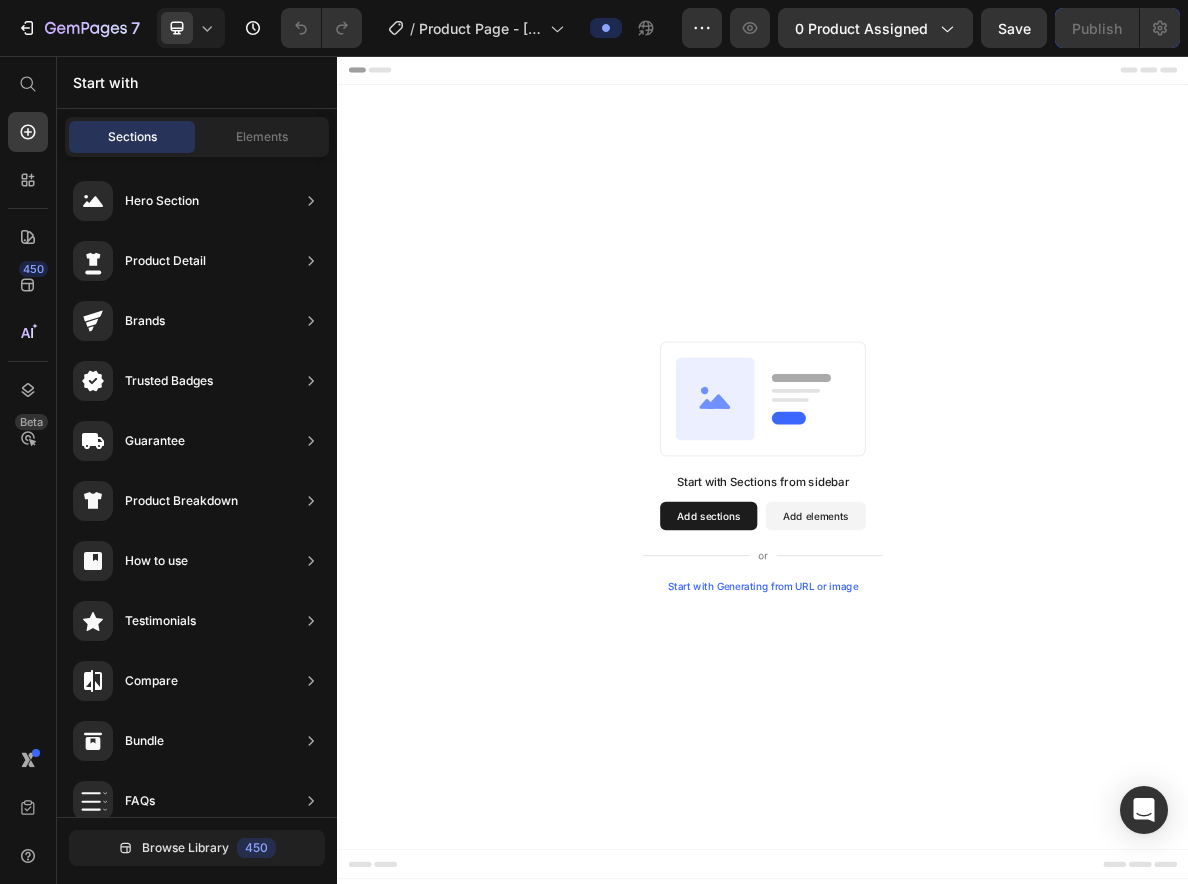 click on "Start with" at bounding box center [197, 82] 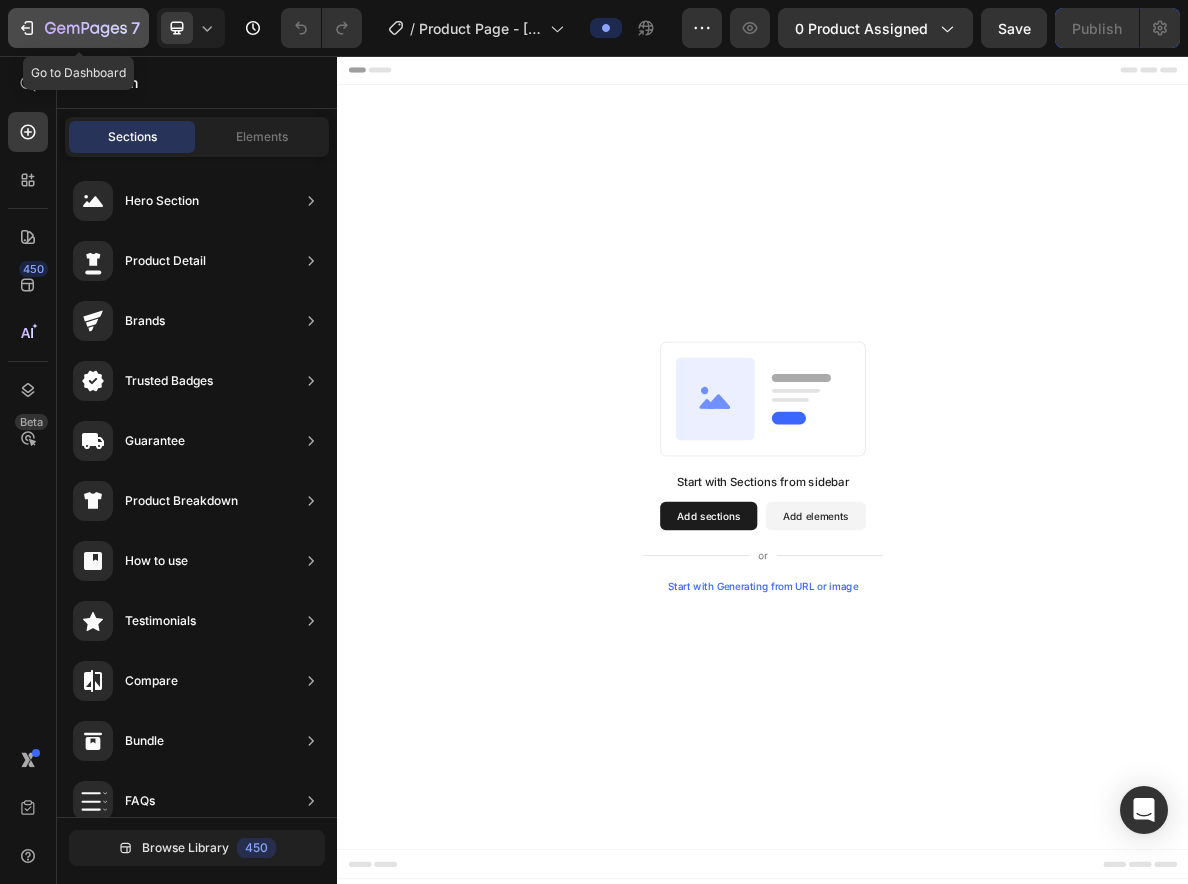 click on "7" at bounding box center [78, 28] 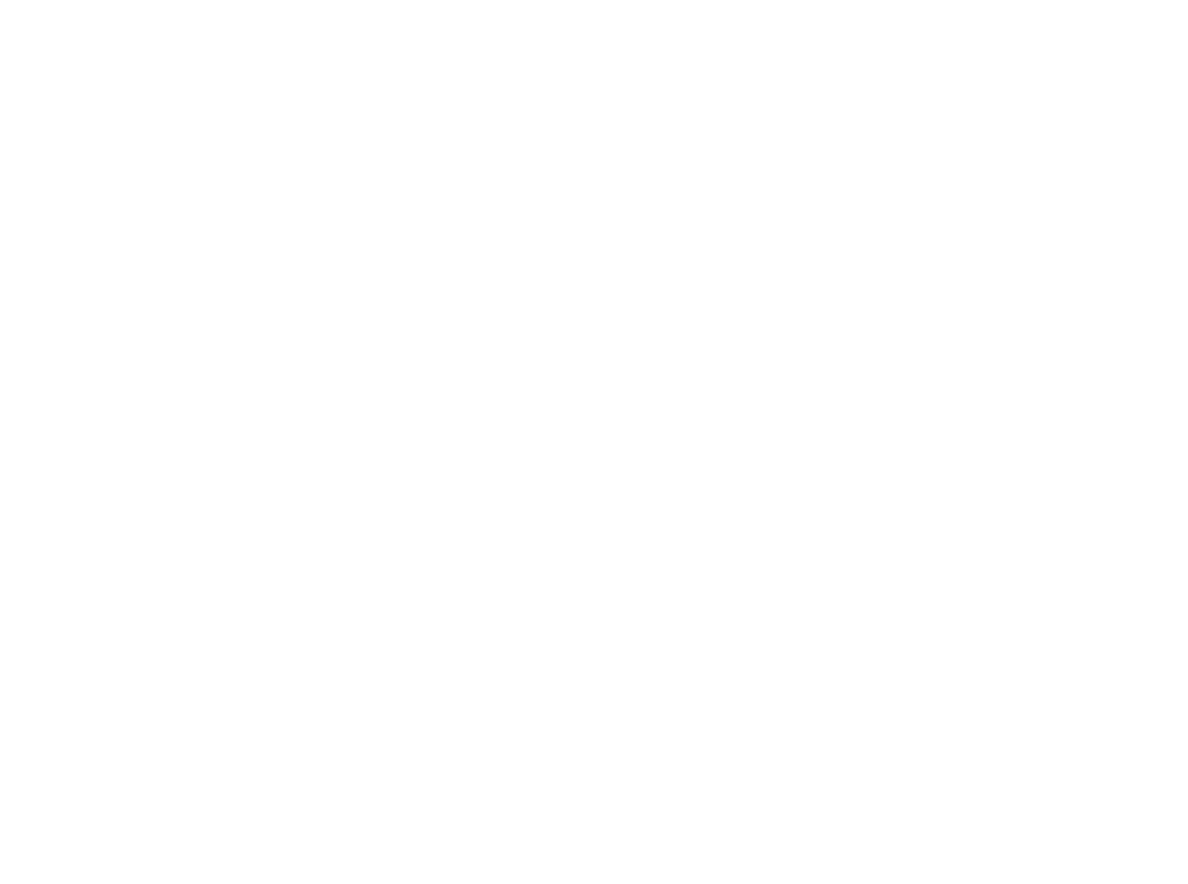 scroll, scrollTop: 0, scrollLeft: 0, axis: both 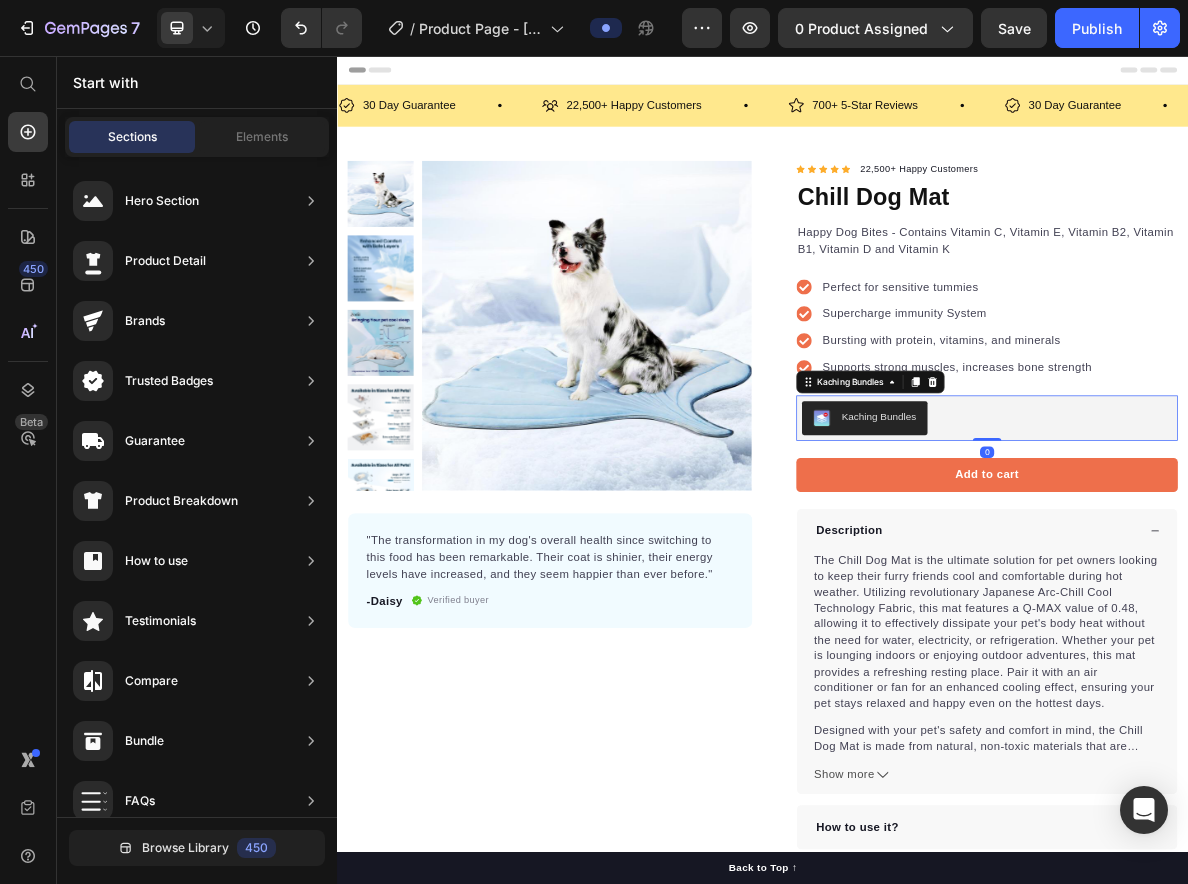 click on "Kaching Bundles" at bounding box center [1080, 567] 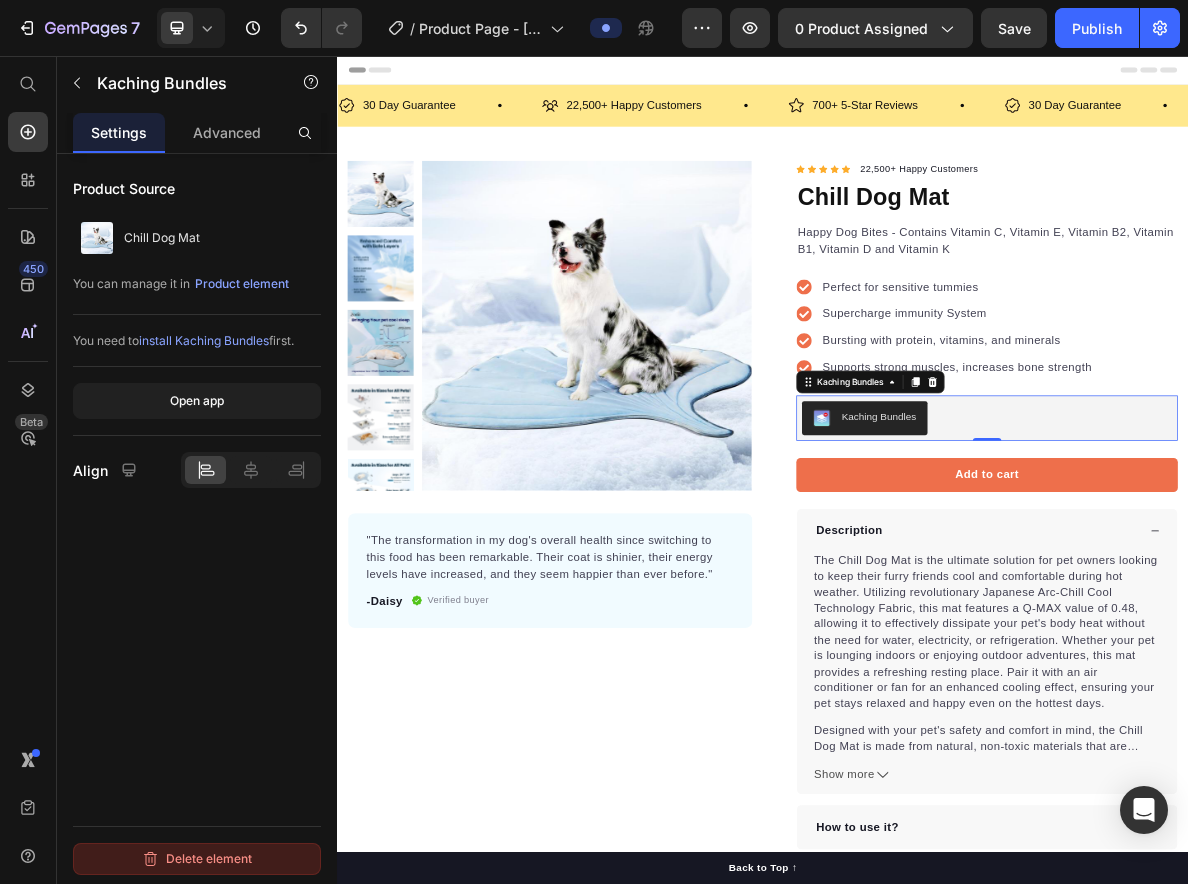 click on "Delete element" at bounding box center (197, 859) 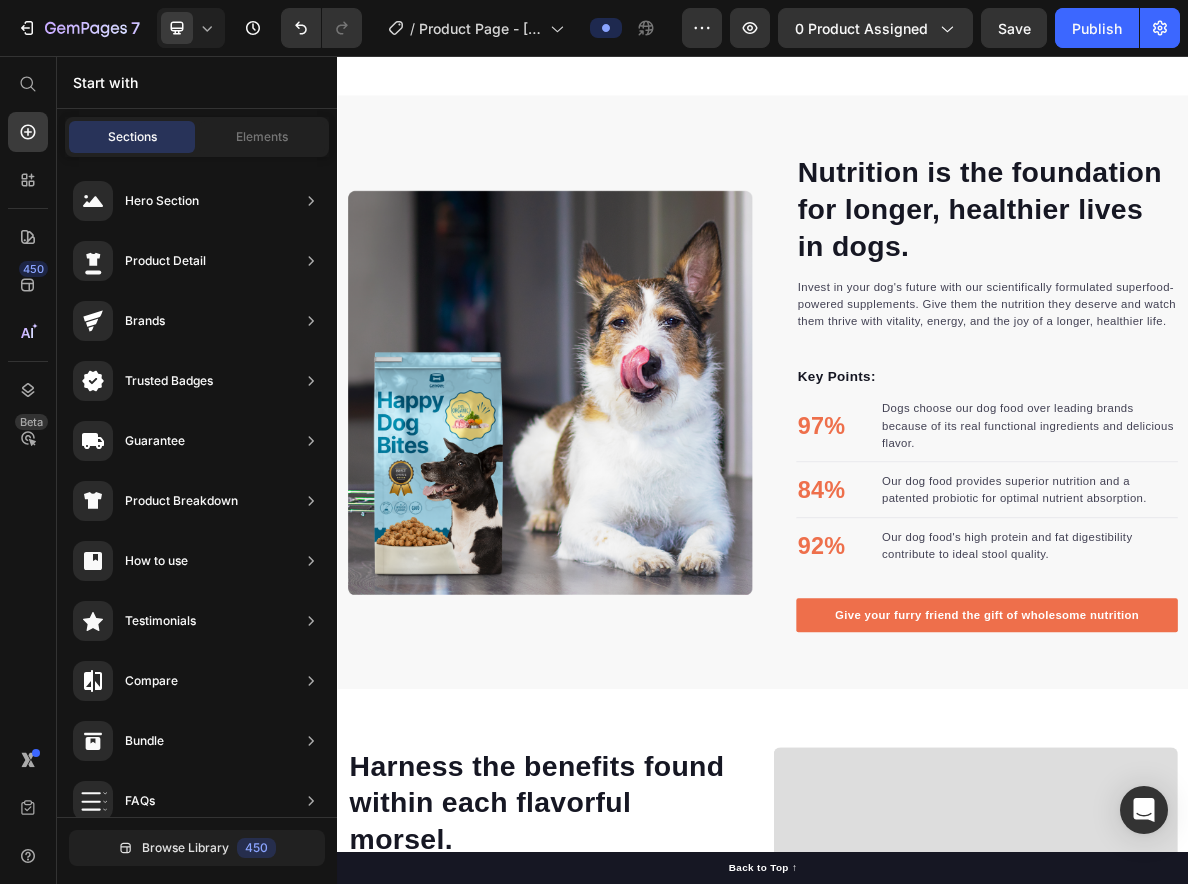 scroll, scrollTop: 1236, scrollLeft: 0, axis: vertical 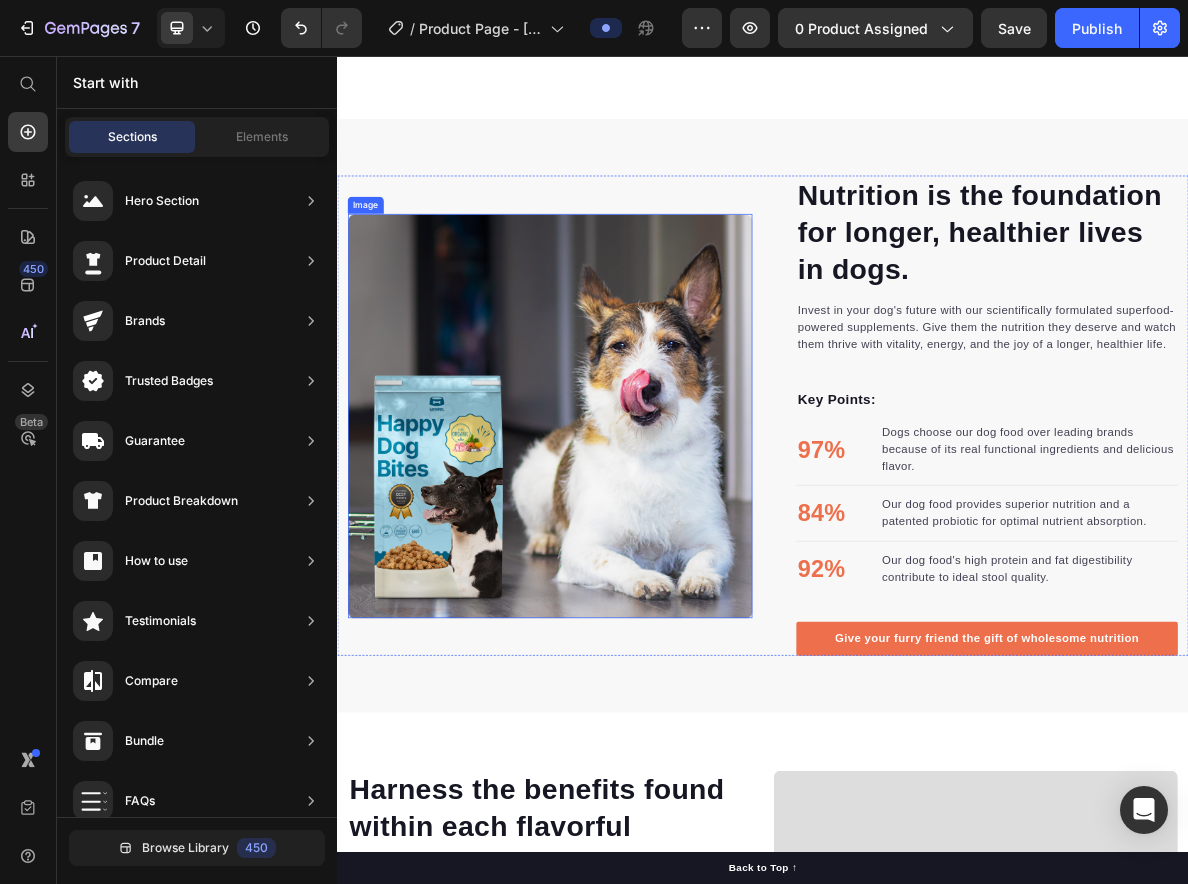 click at bounding box center (637, 564) 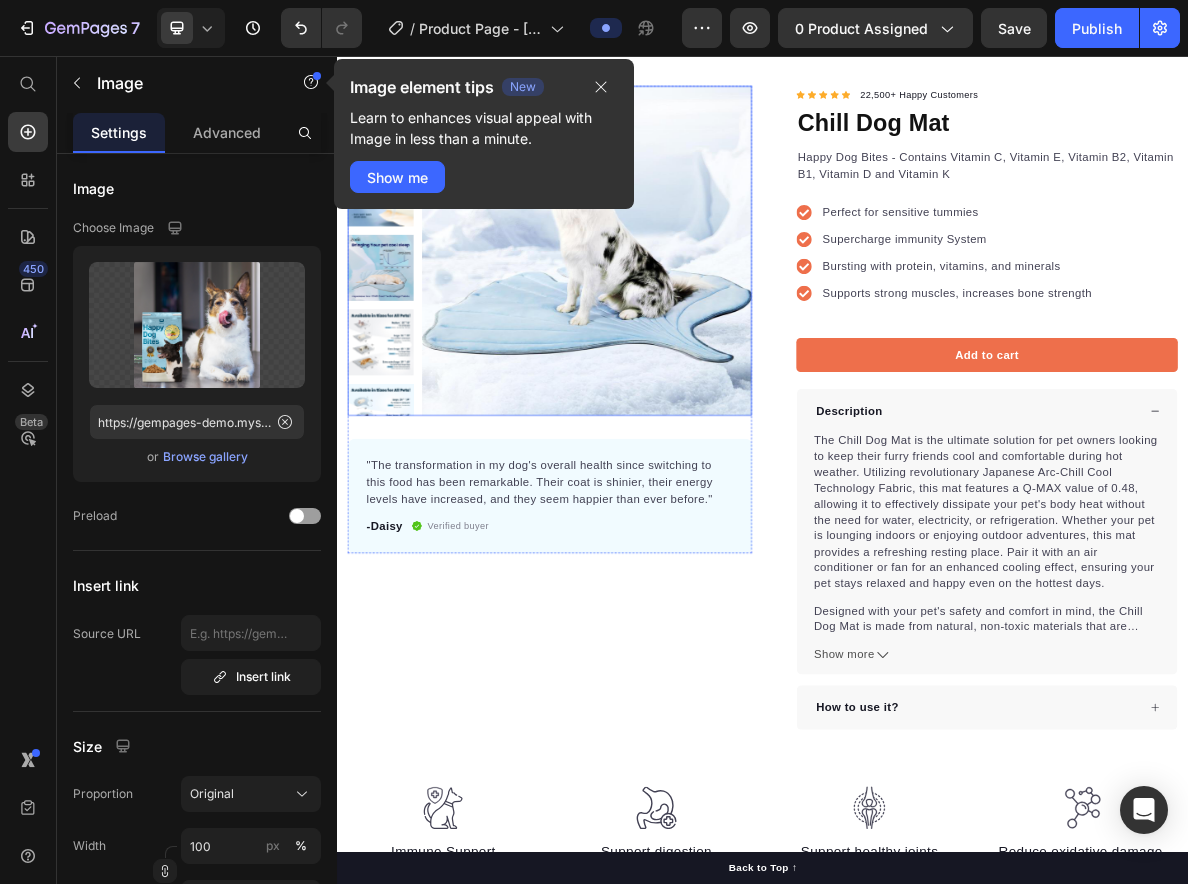 scroll, scrollTop: 0, scrollLeft: 0, axis: both 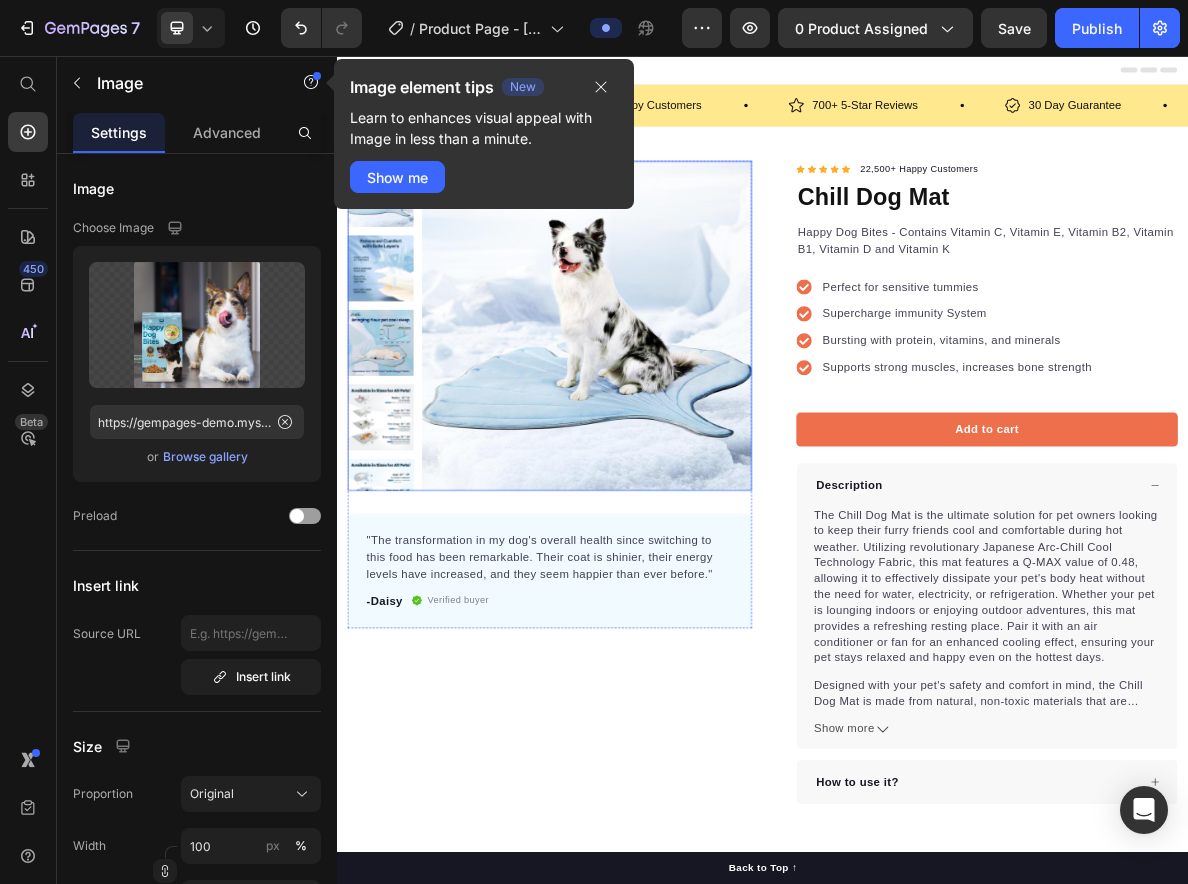 click at bounding box center [689, 436] 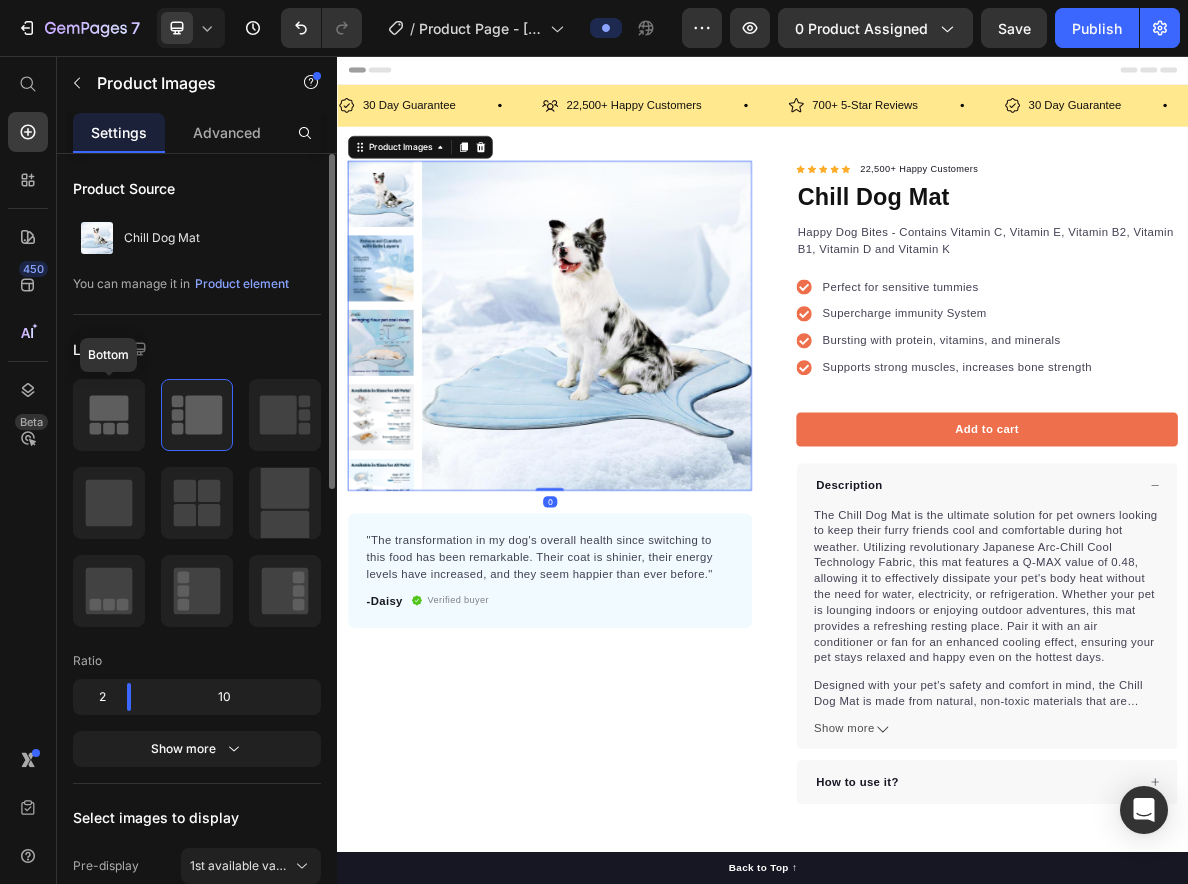 click 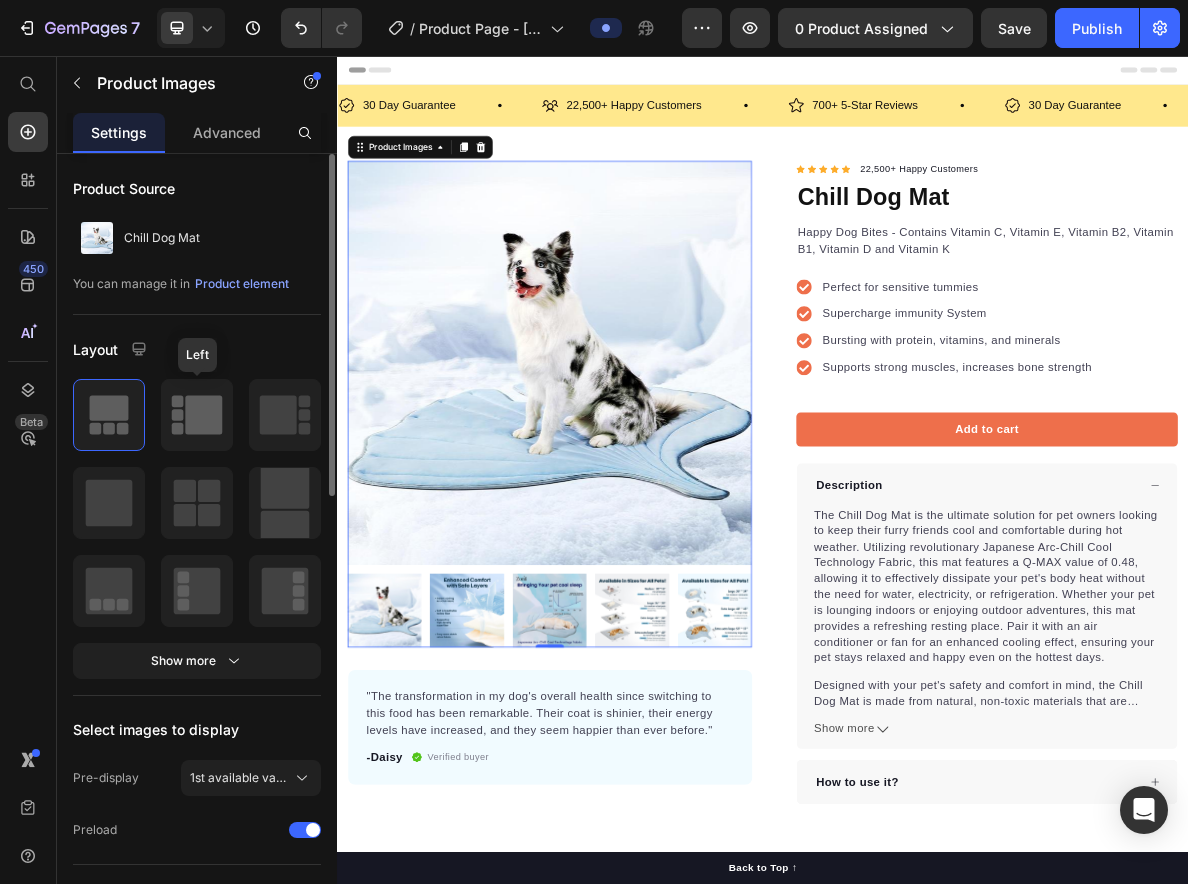 click 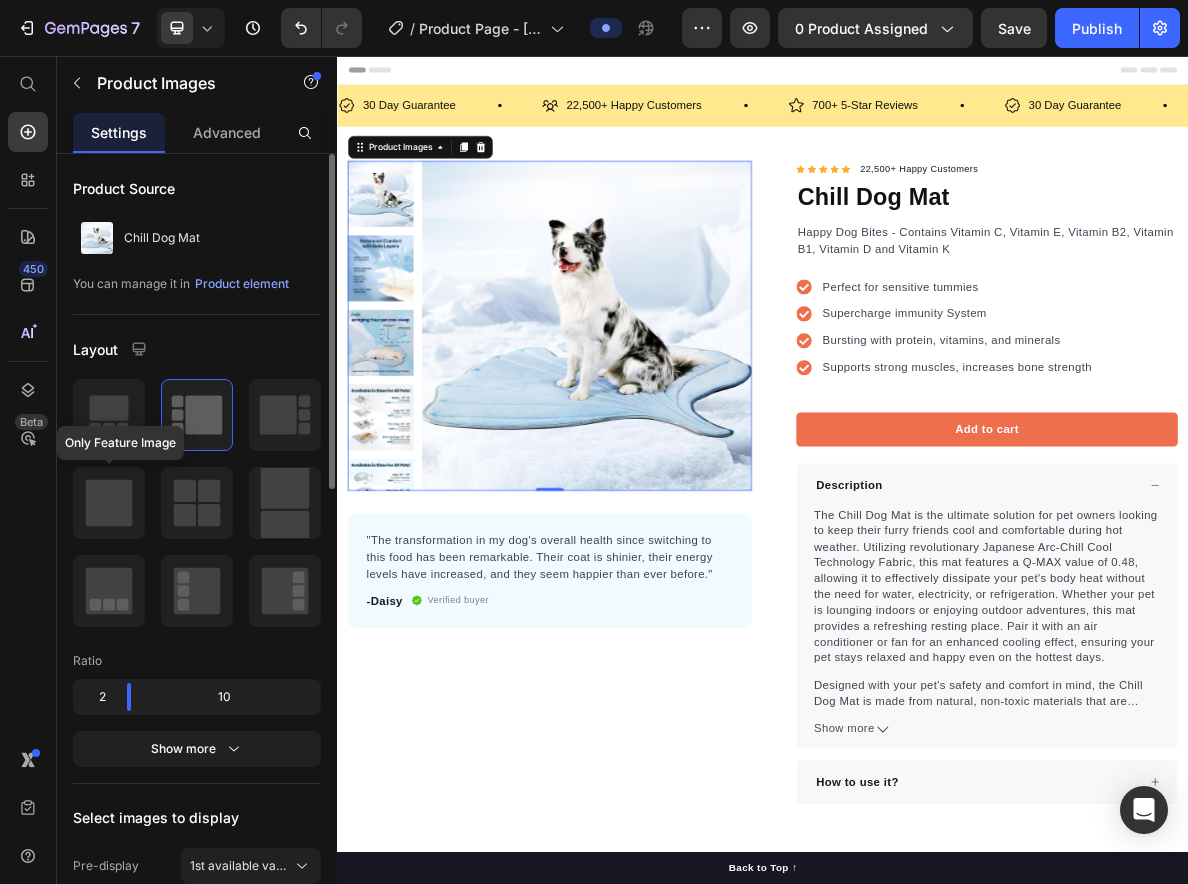 click 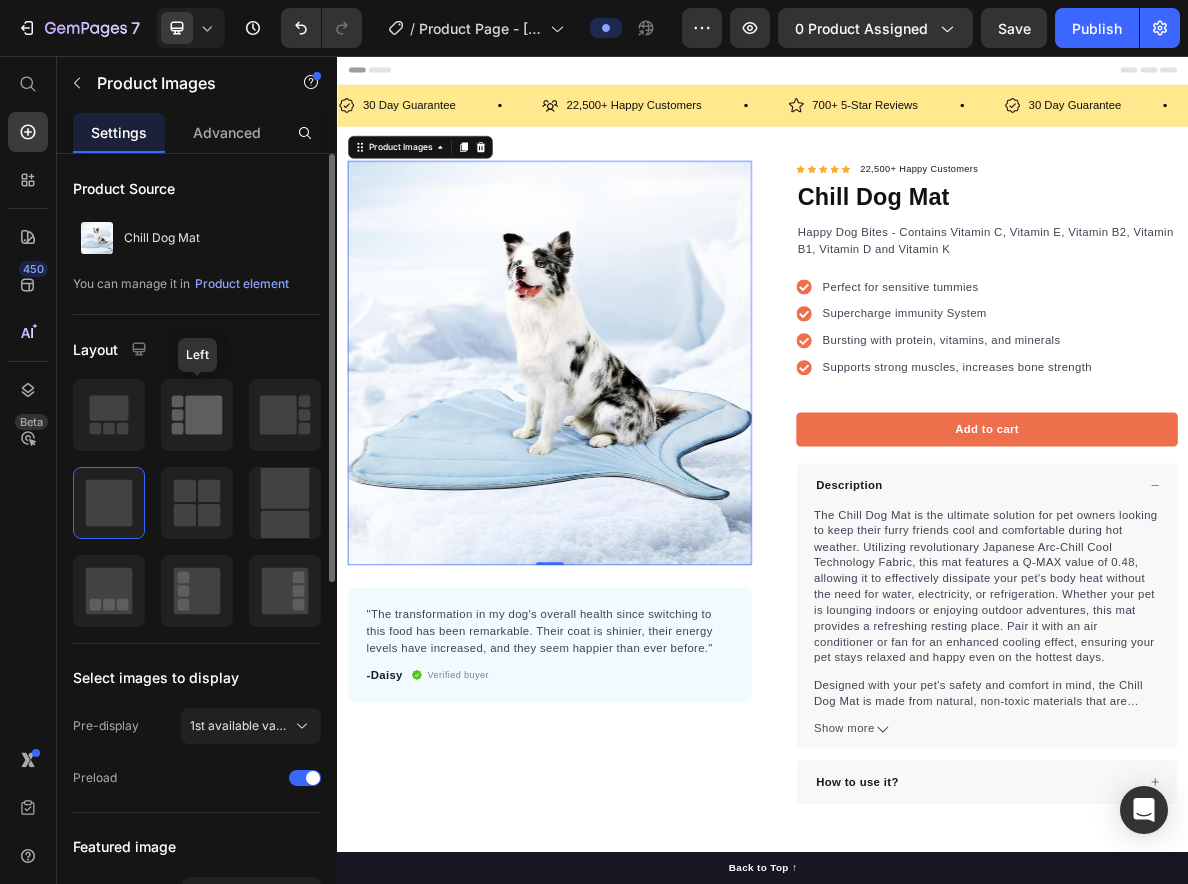 click 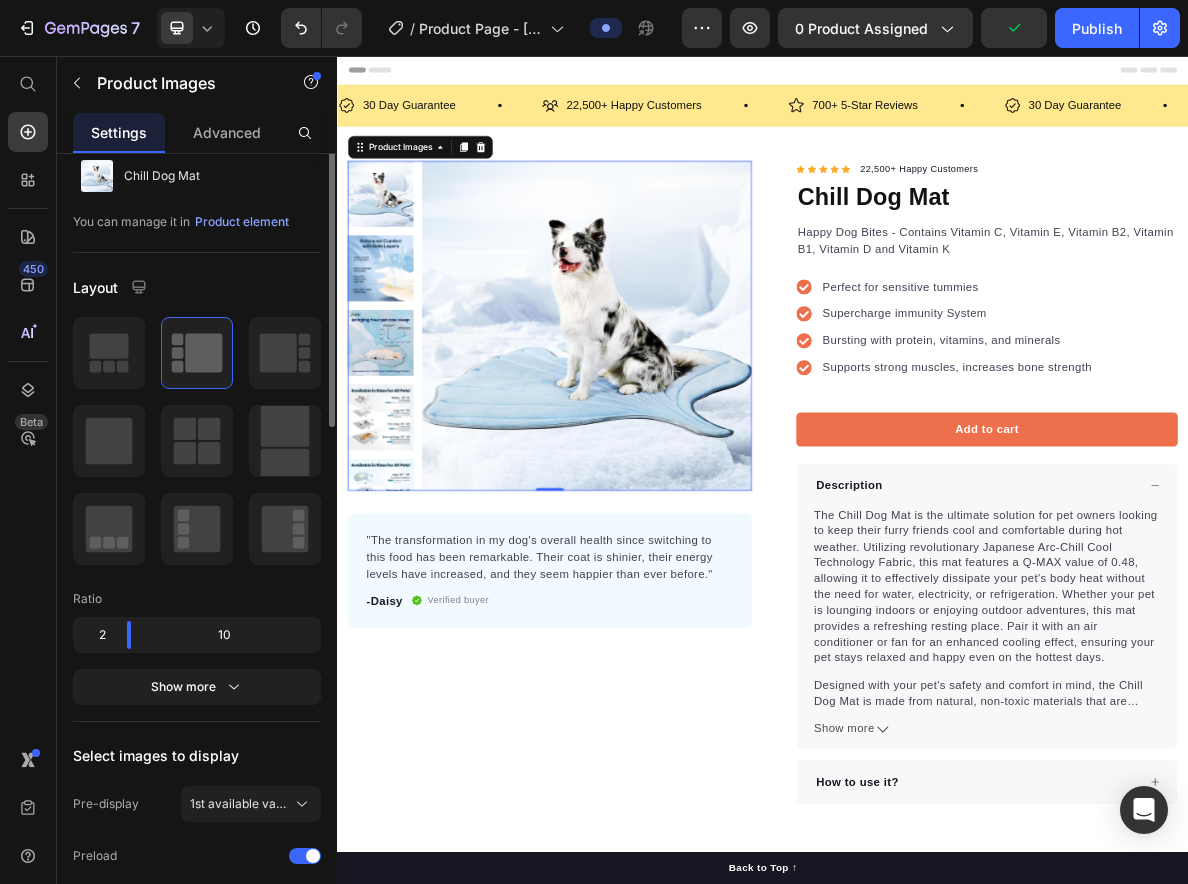 scroll, scrollTop: 0, scrollLeft: 0, axis: both 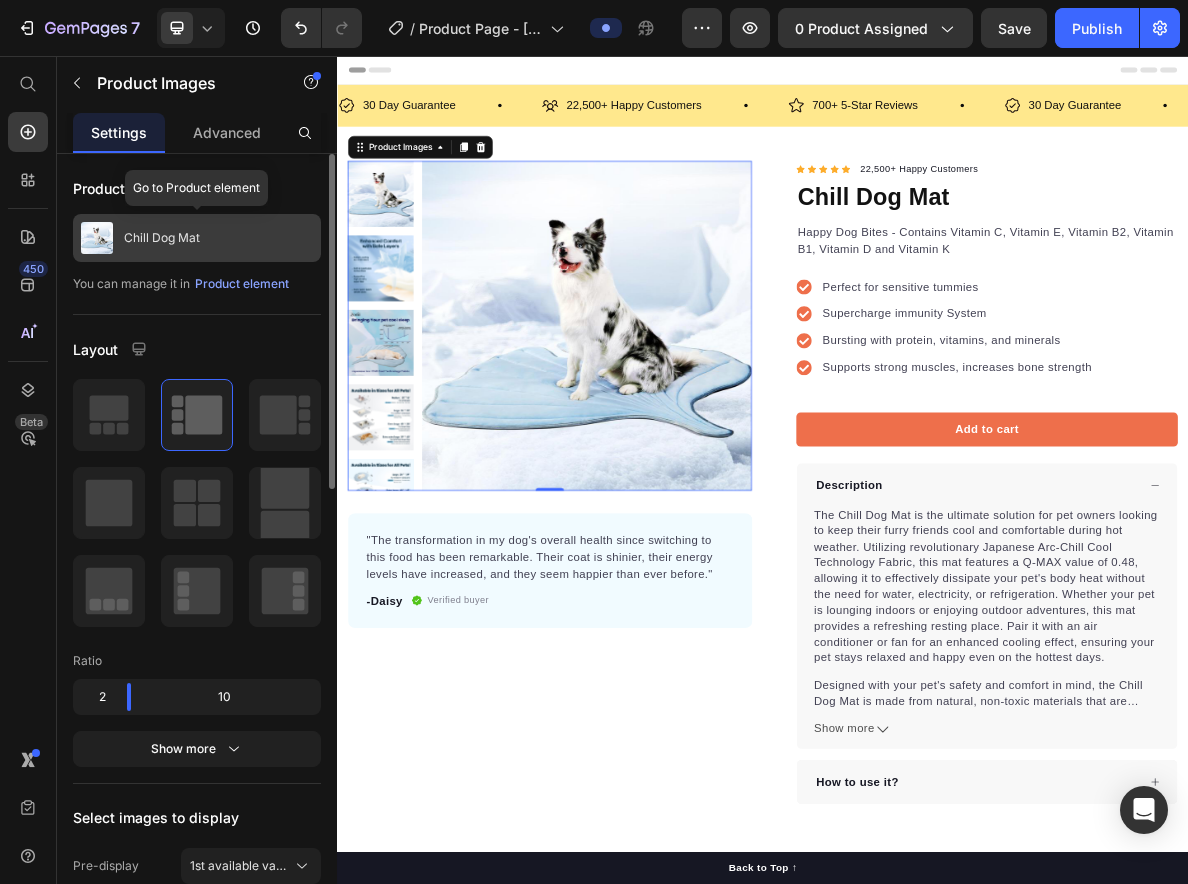 click on "Chill Dog Mat" at bounding box center (197, 238) 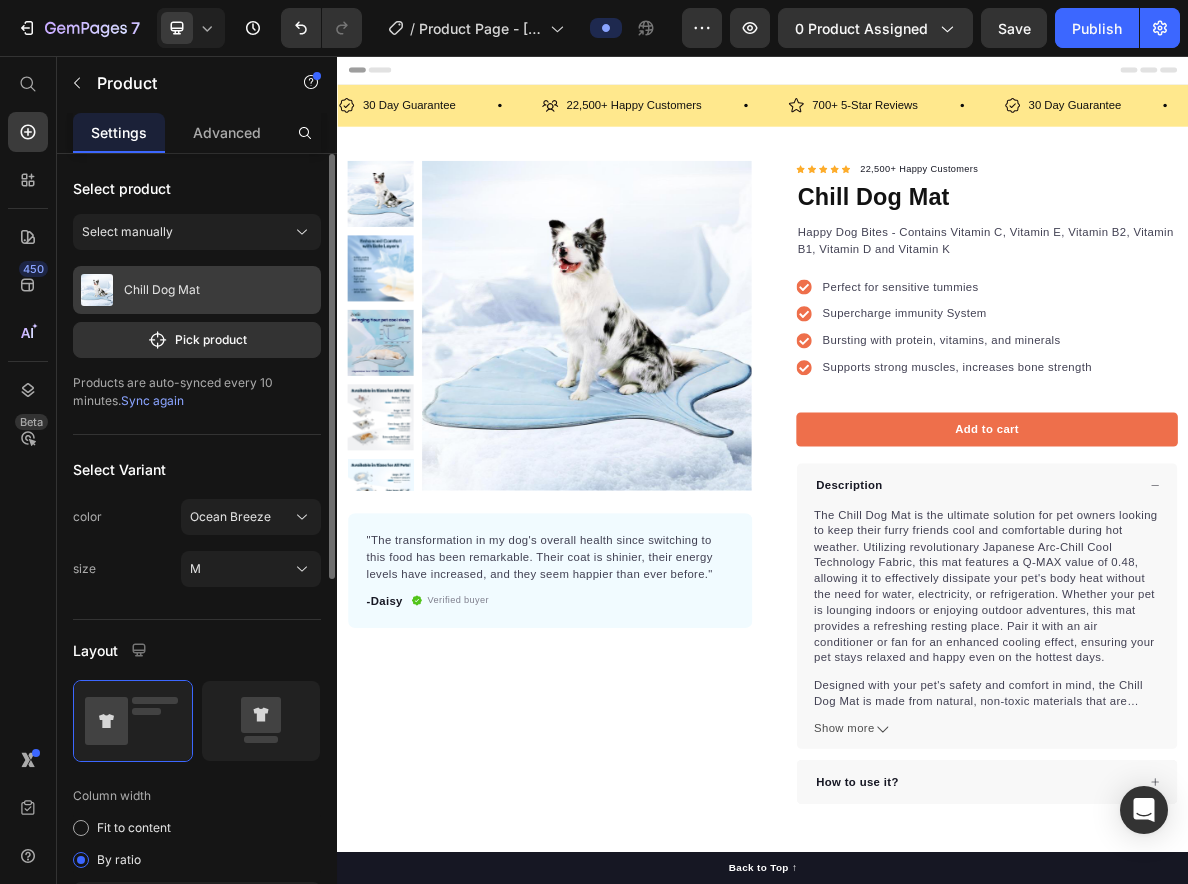 click on "Chill Dog Mat" at bounding box center (197, 290) 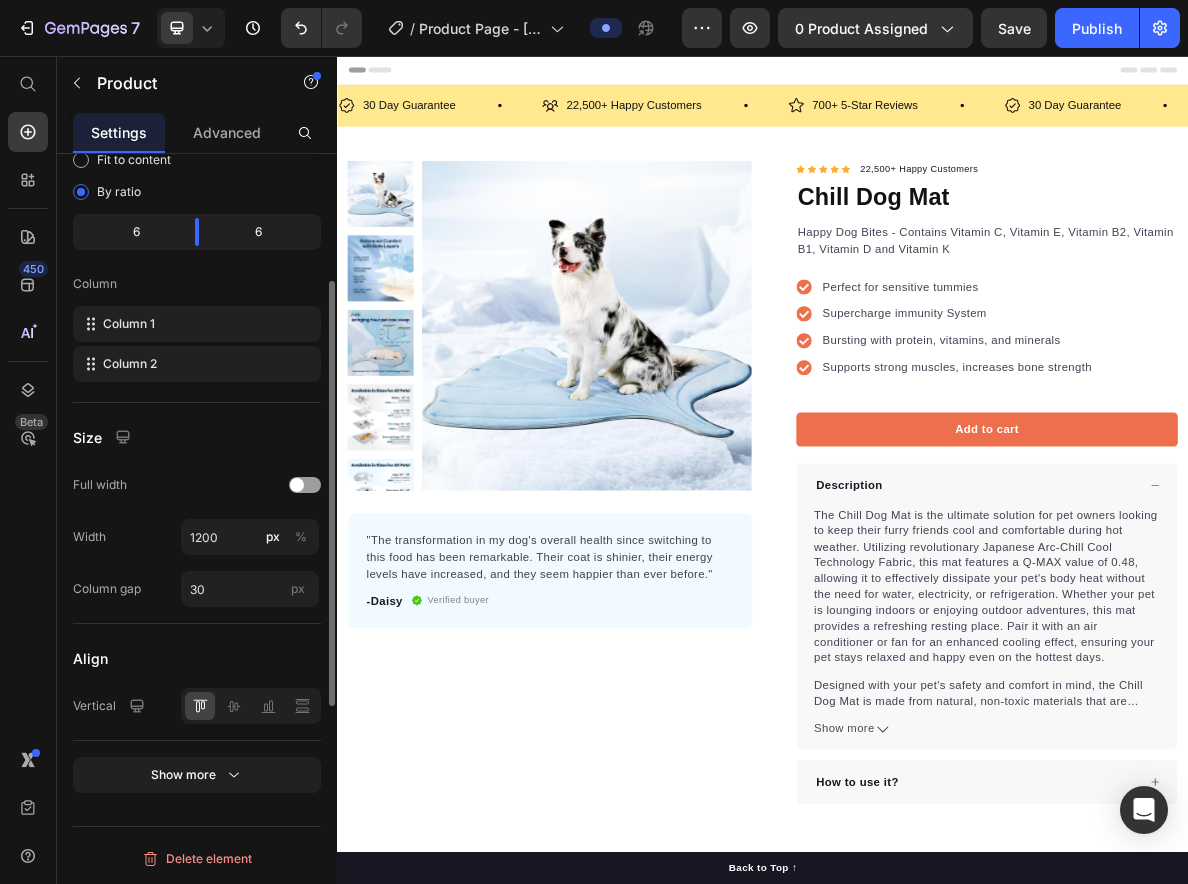 scroll, scrollTop: 0, scrollLeft: 0, axis: both 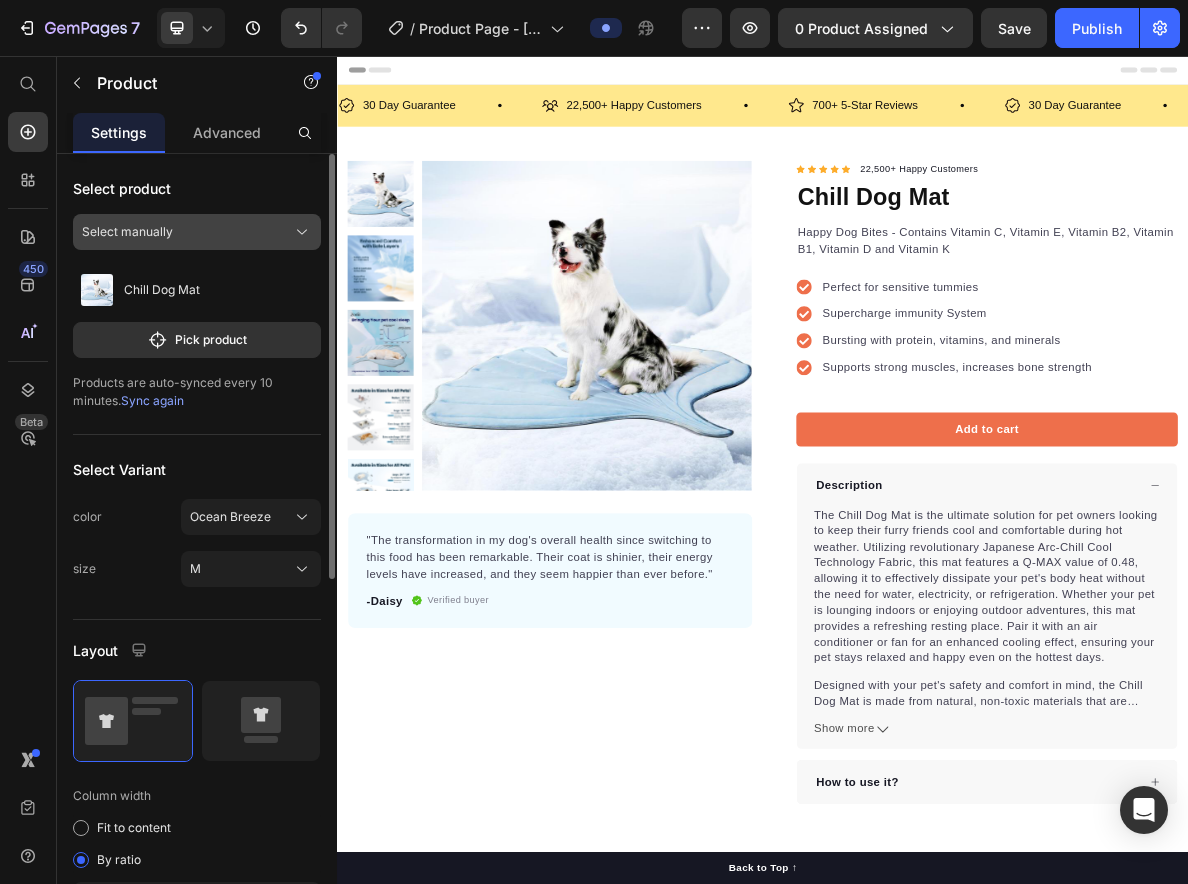 click on "Select manually" at bounding box center [197, 232] 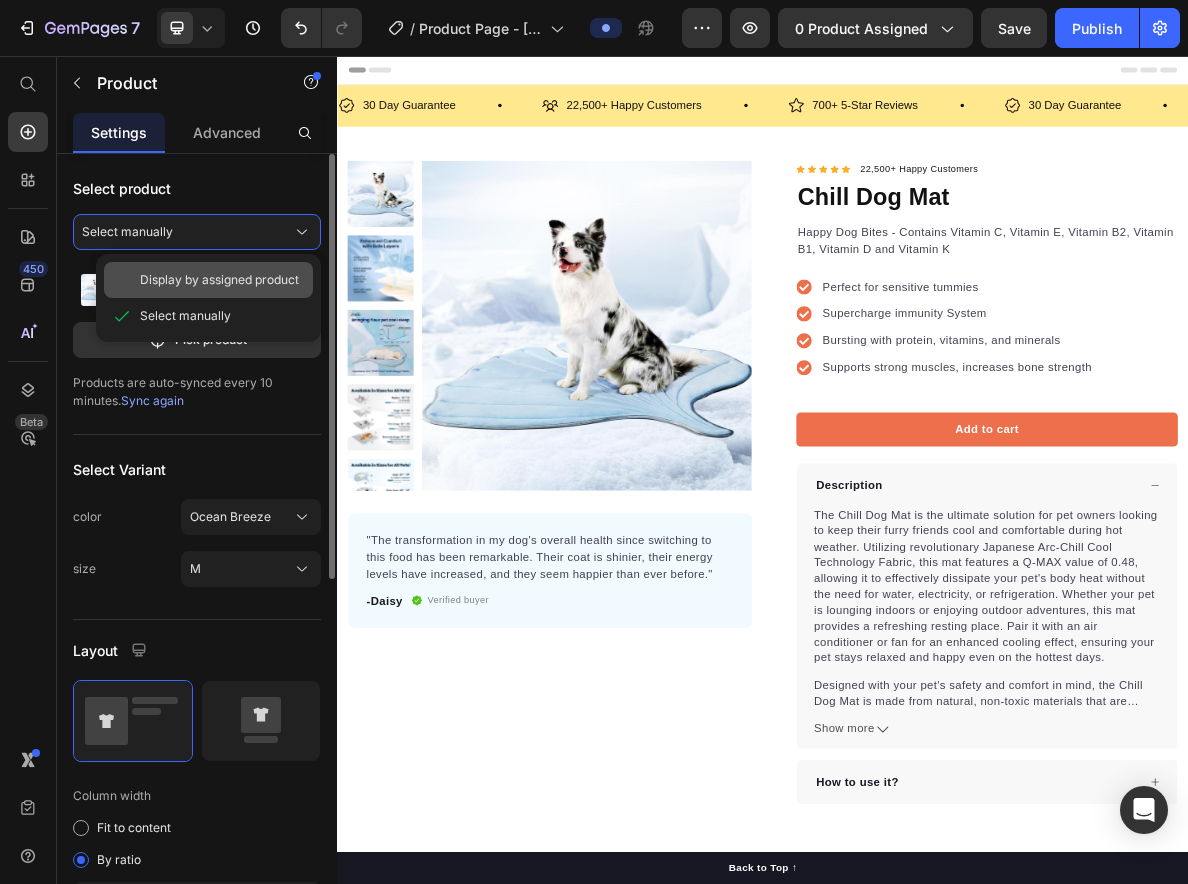 click on "Display by assigned product" at bounding box center [219, 280] 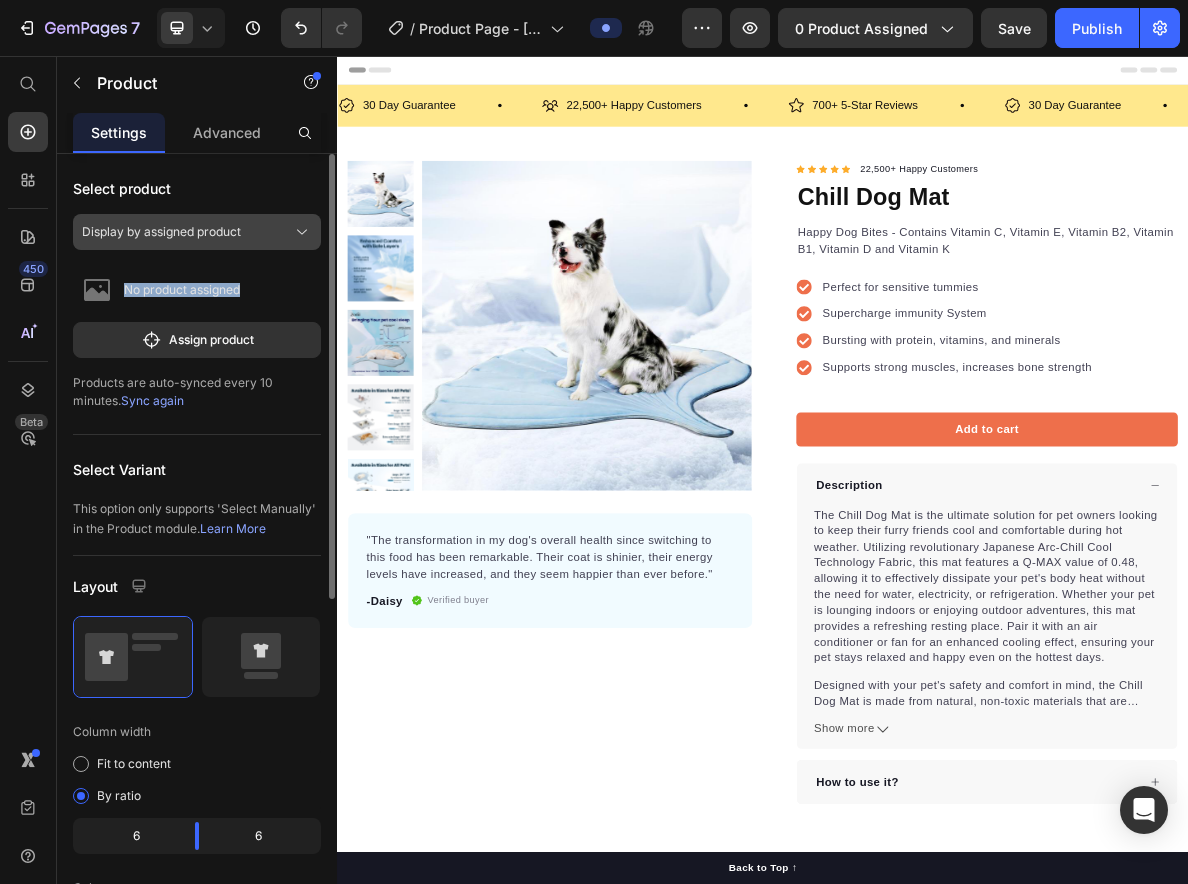 click on "Display by assigned product" at bounding box center (197, 232) 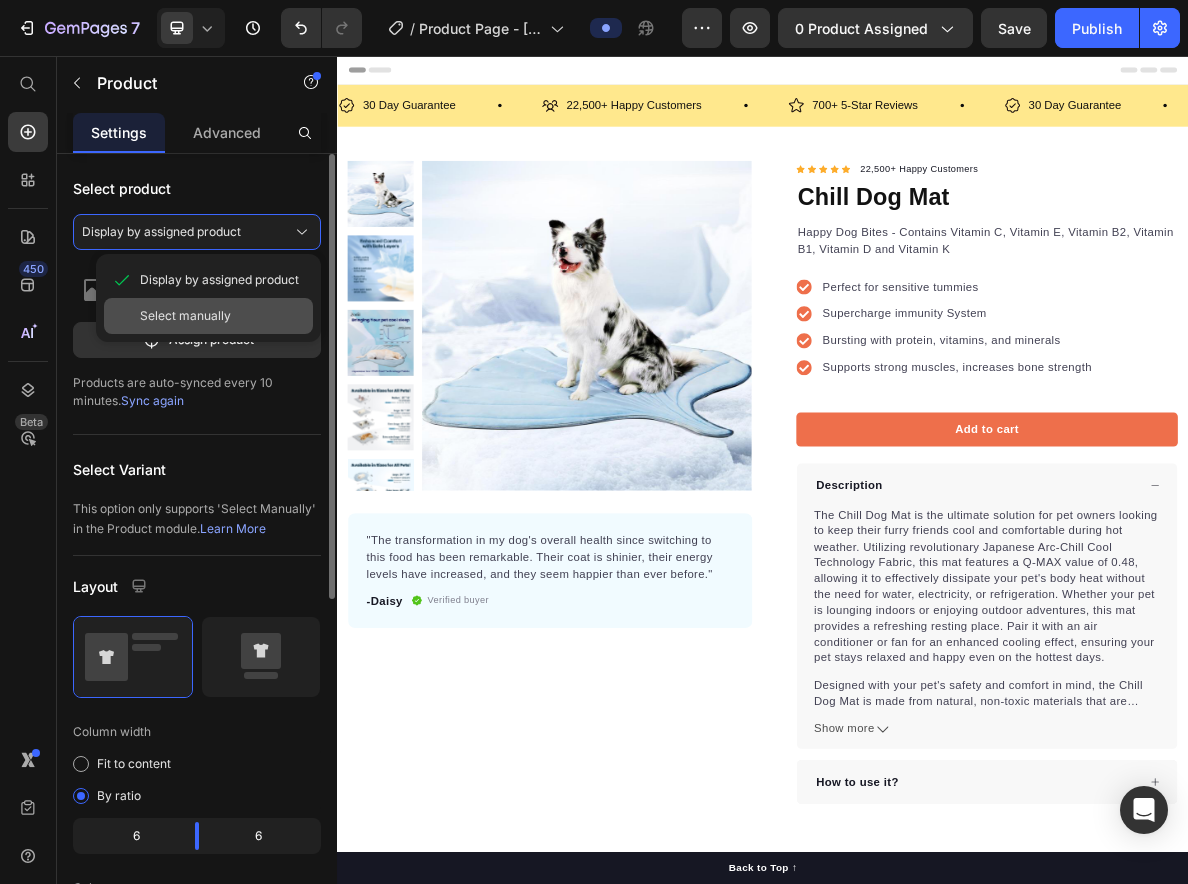 click on "Select manually" at bounding box center (185, 316) 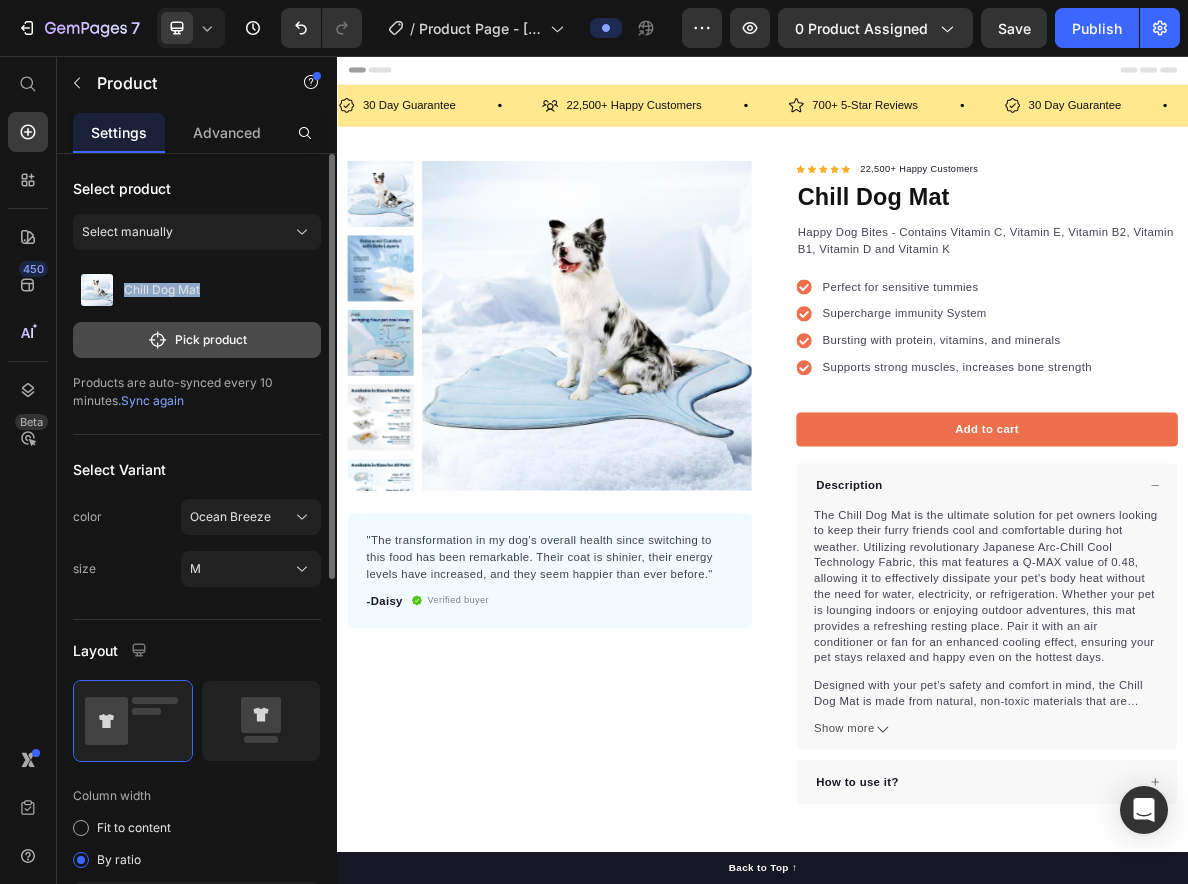 click on "Pick product" 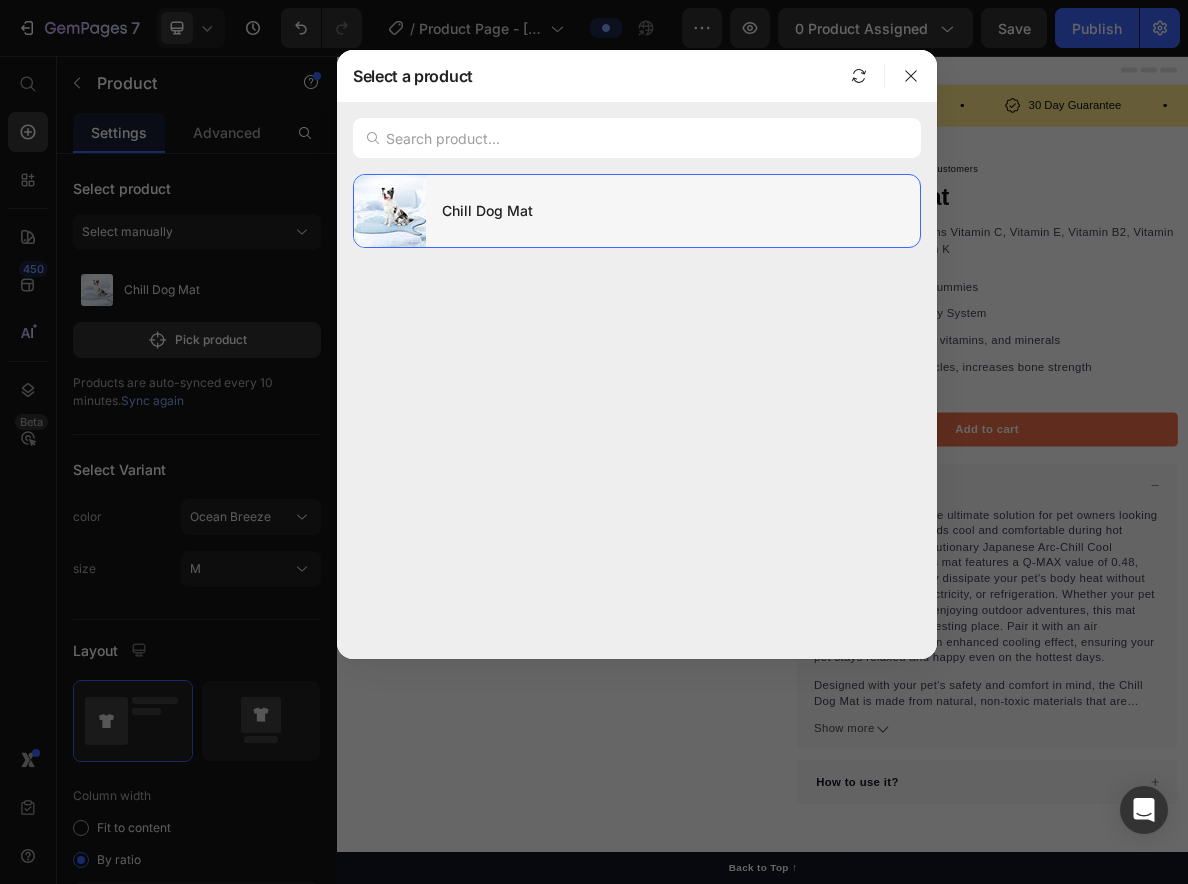 click on "Chill Dog Mat" at bounding box center (673, 211) 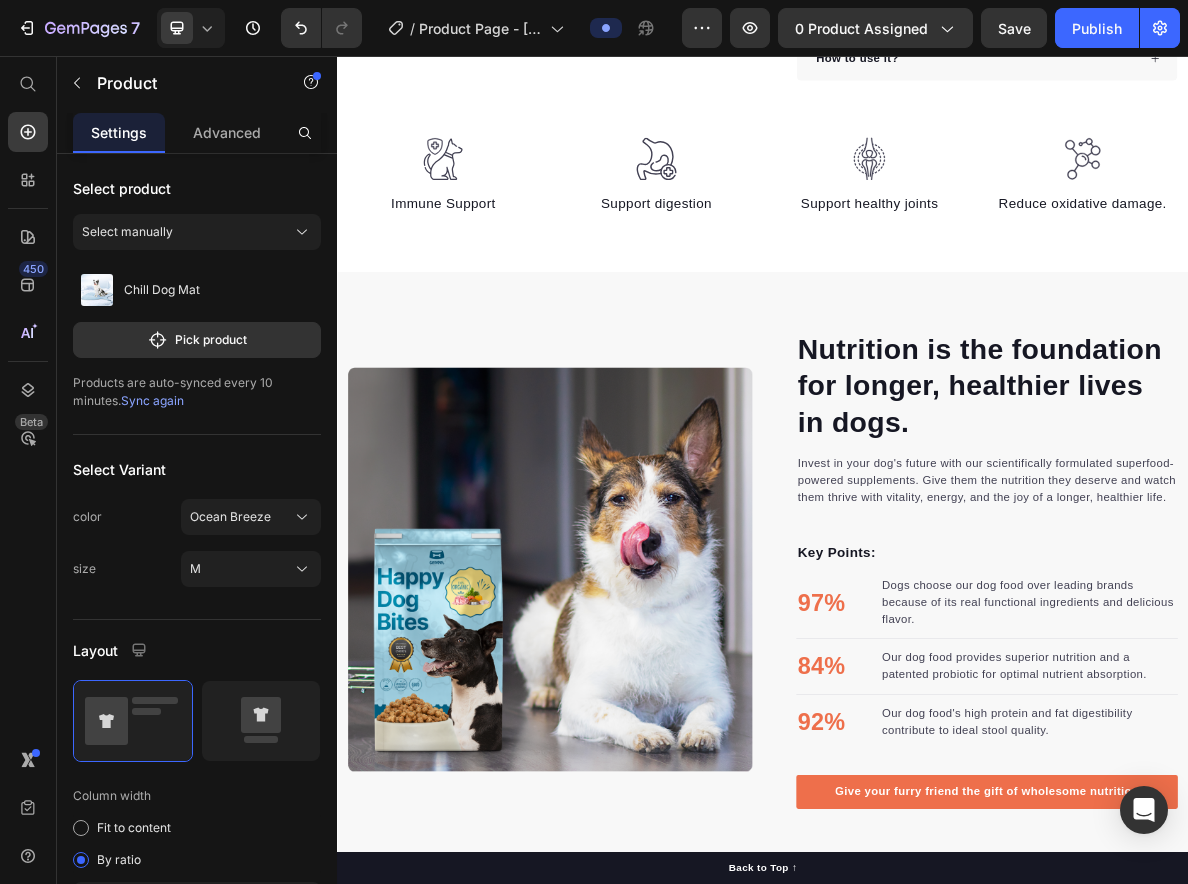 scroll, scrollTop: 1041, scrollLeft: 0, axis: vertical 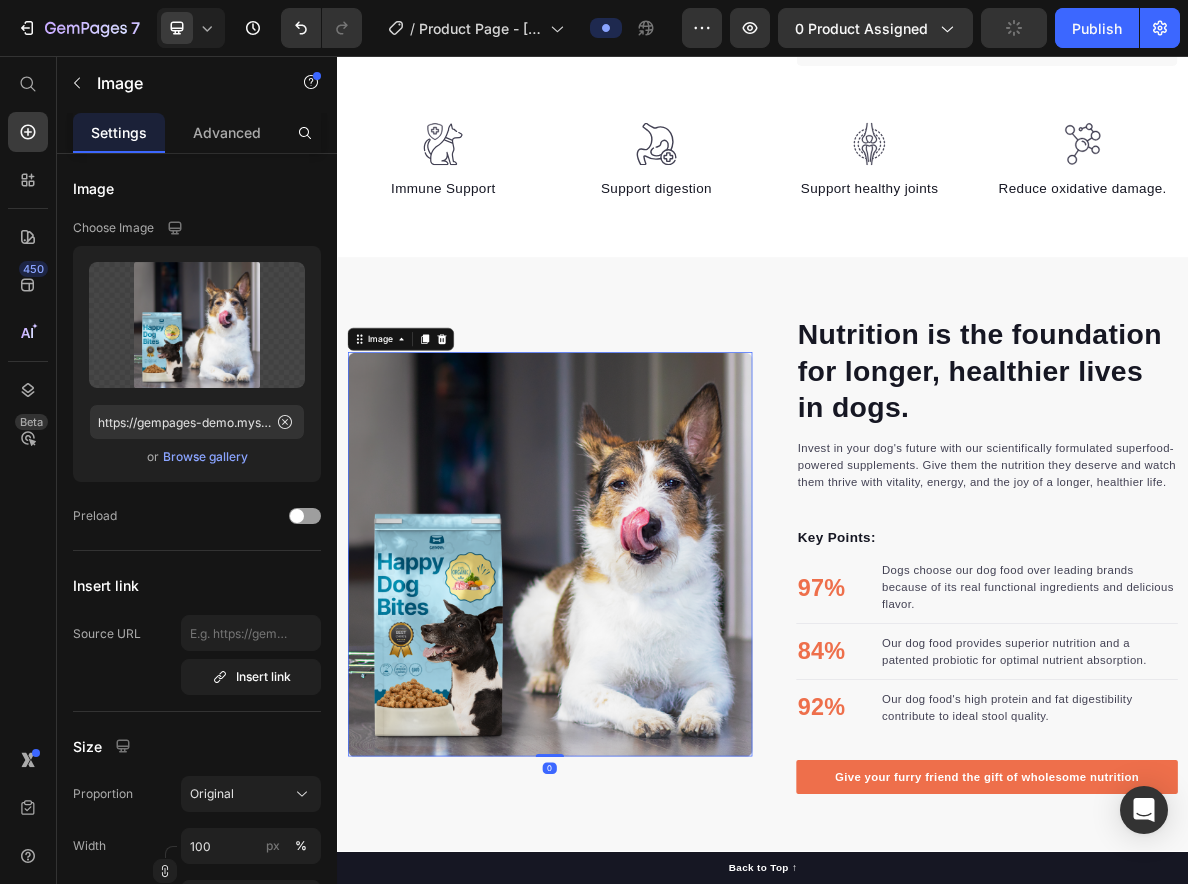 click at bounding box center [637, 759] 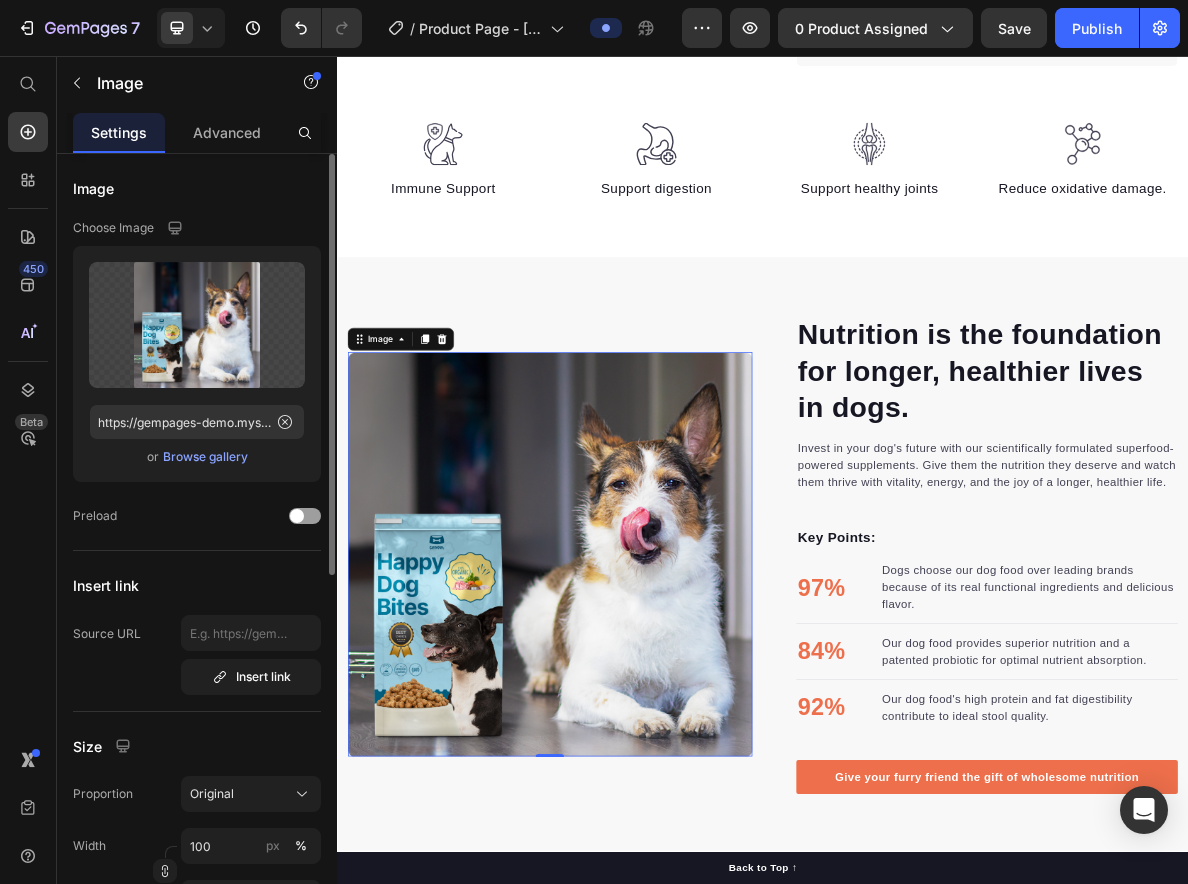 click on "Browse gallery" at bounding box center (205, 457) 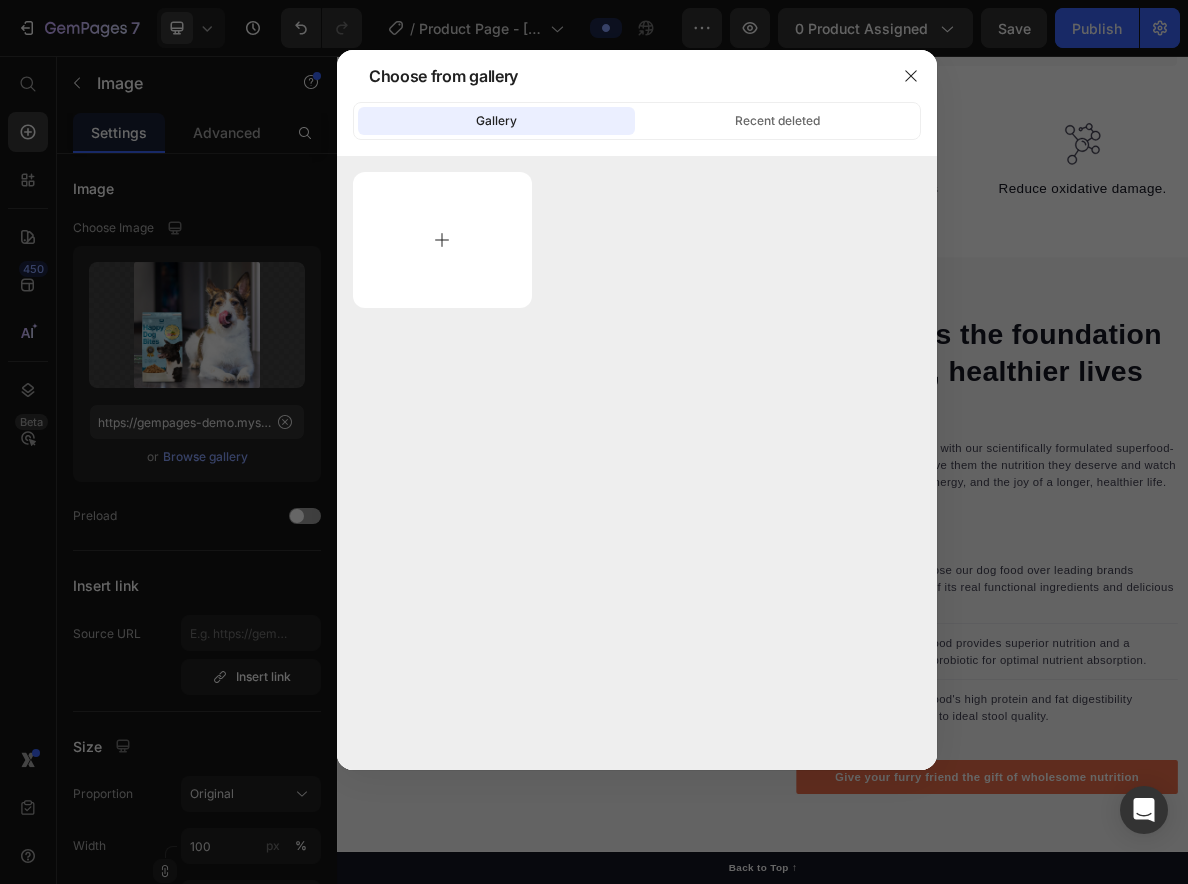 click at bounding box center (442, 240) 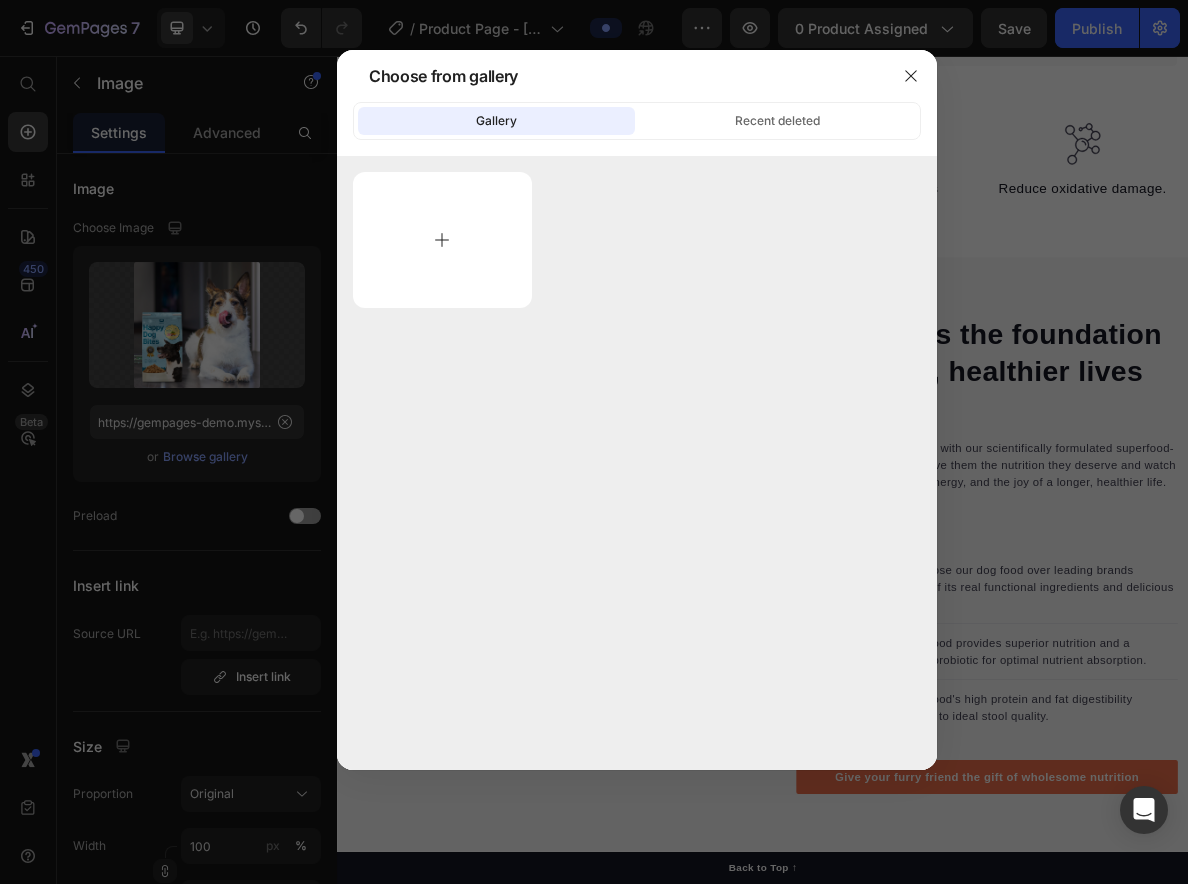 type on "C:\fakepath\ChatGPT Image Jul 12, 2025, 04_20_52 PM.png" 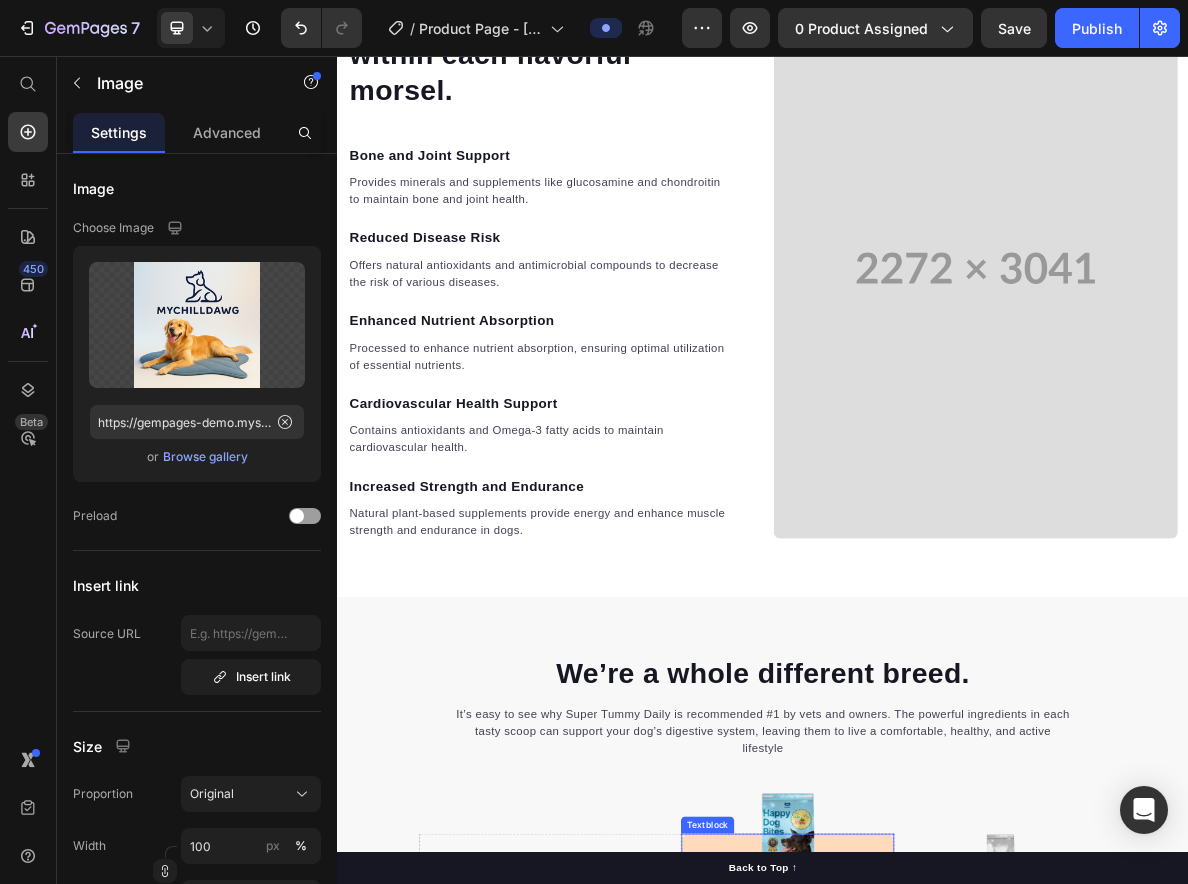 scroll, scrollTop: 2316, scrollLeft: 0, axis: vertical 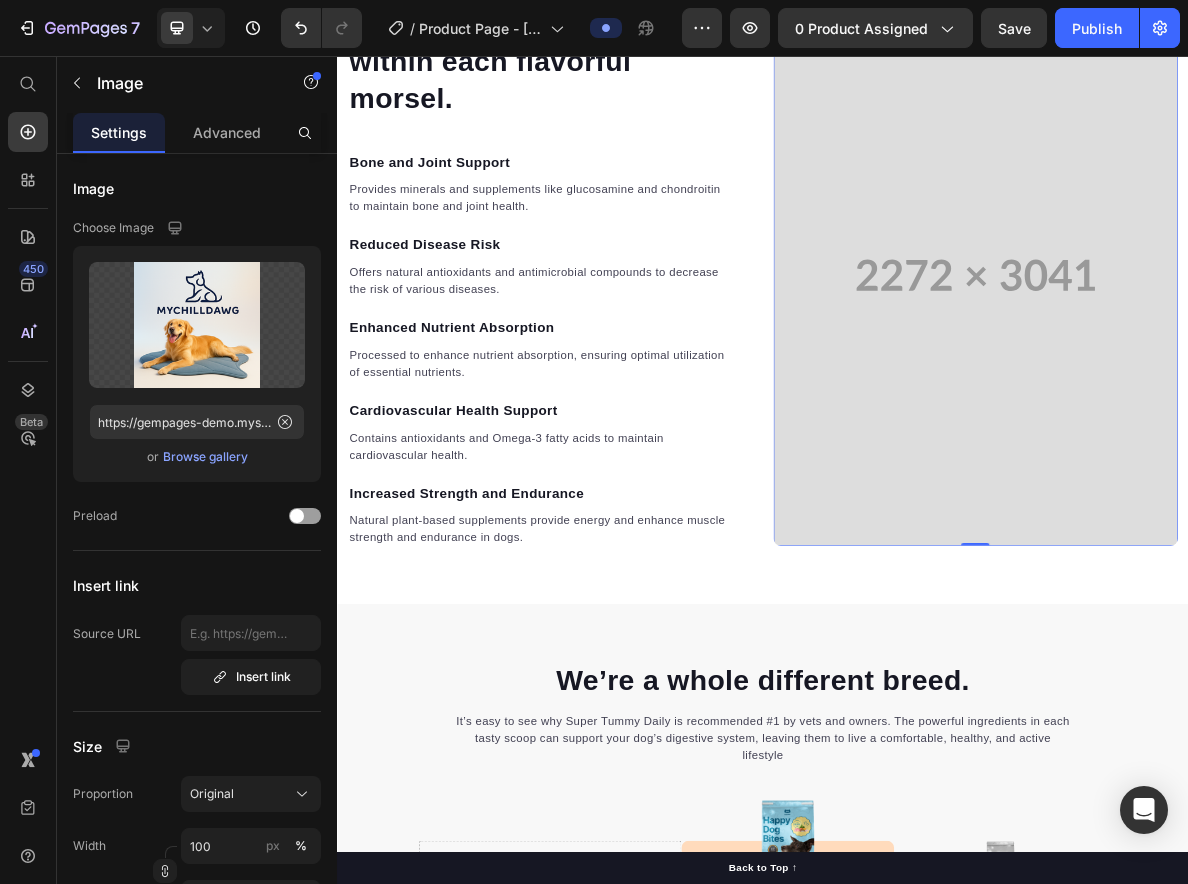 click at bounding box center (1237, 365) 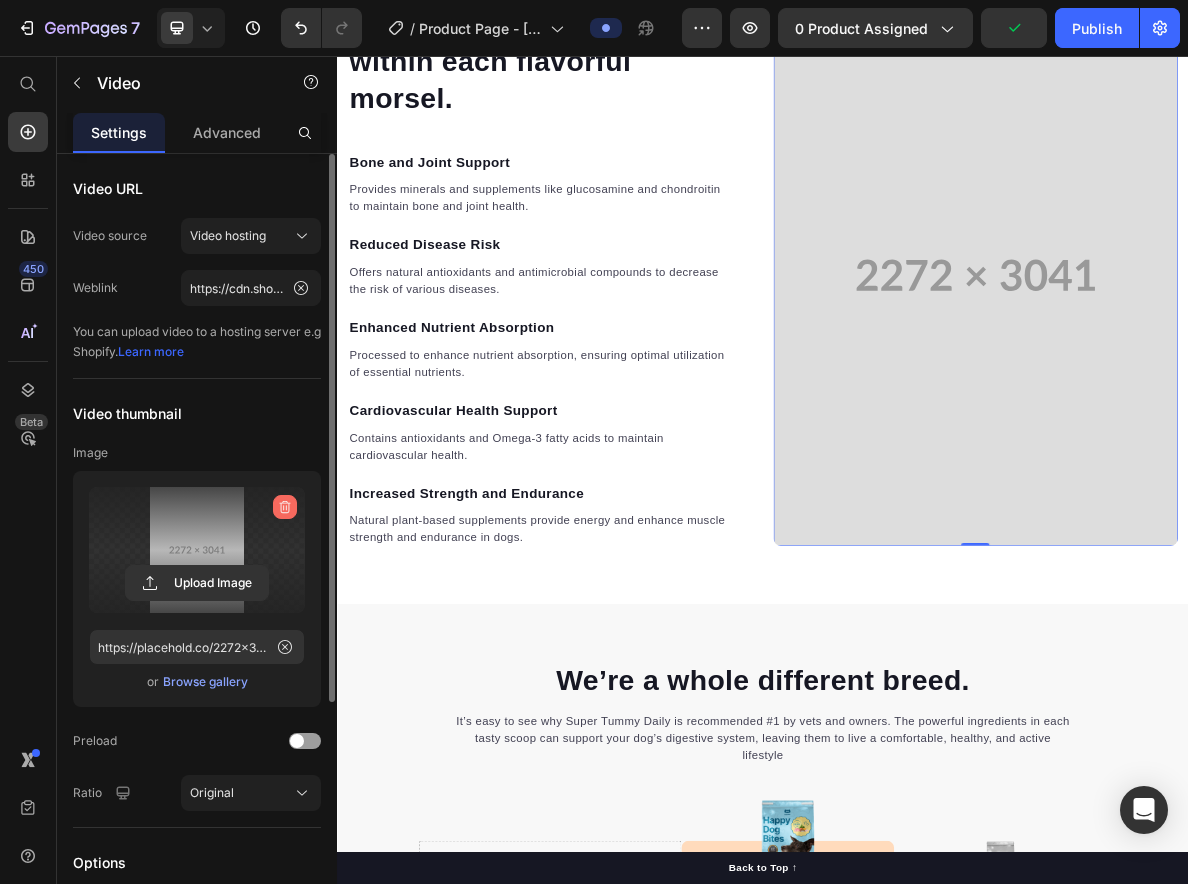 click 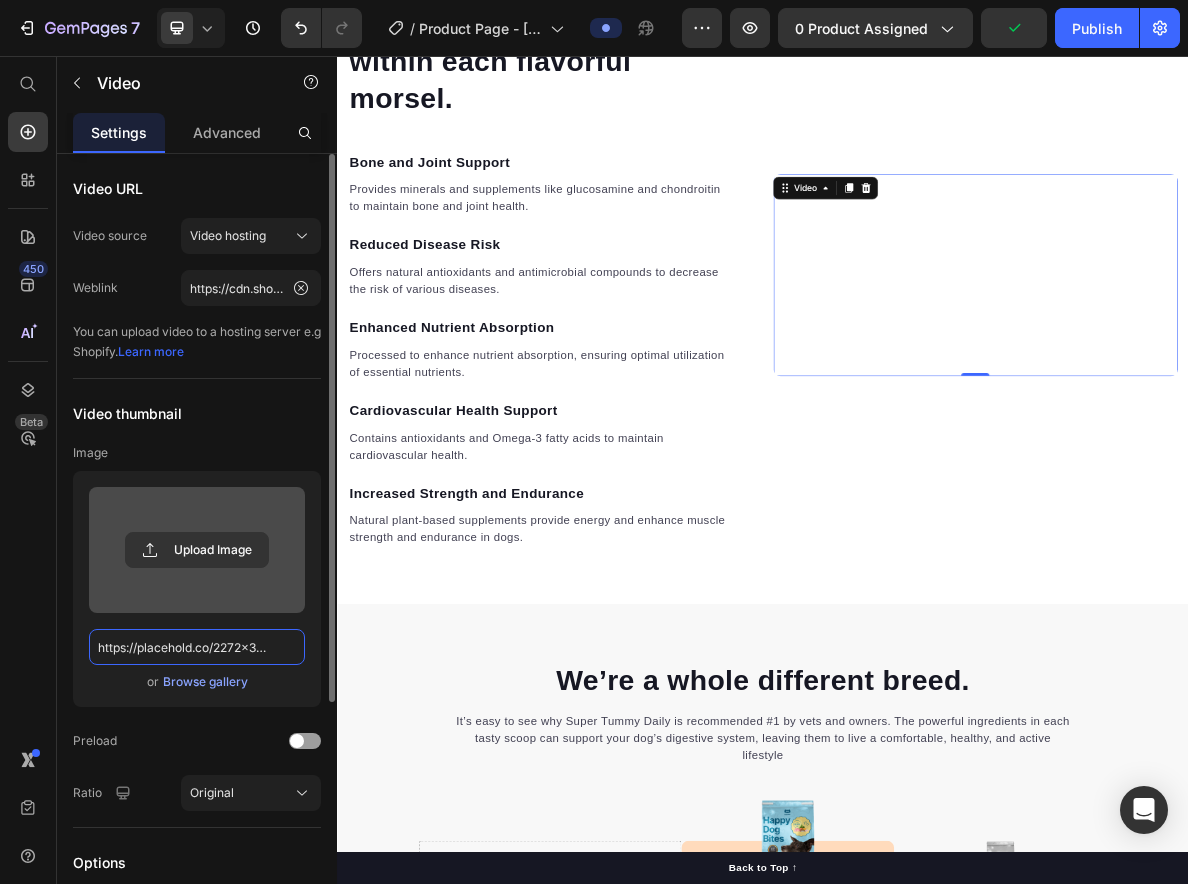 scroll, scrollTop: 0, scrollLeft: 0, axis: both 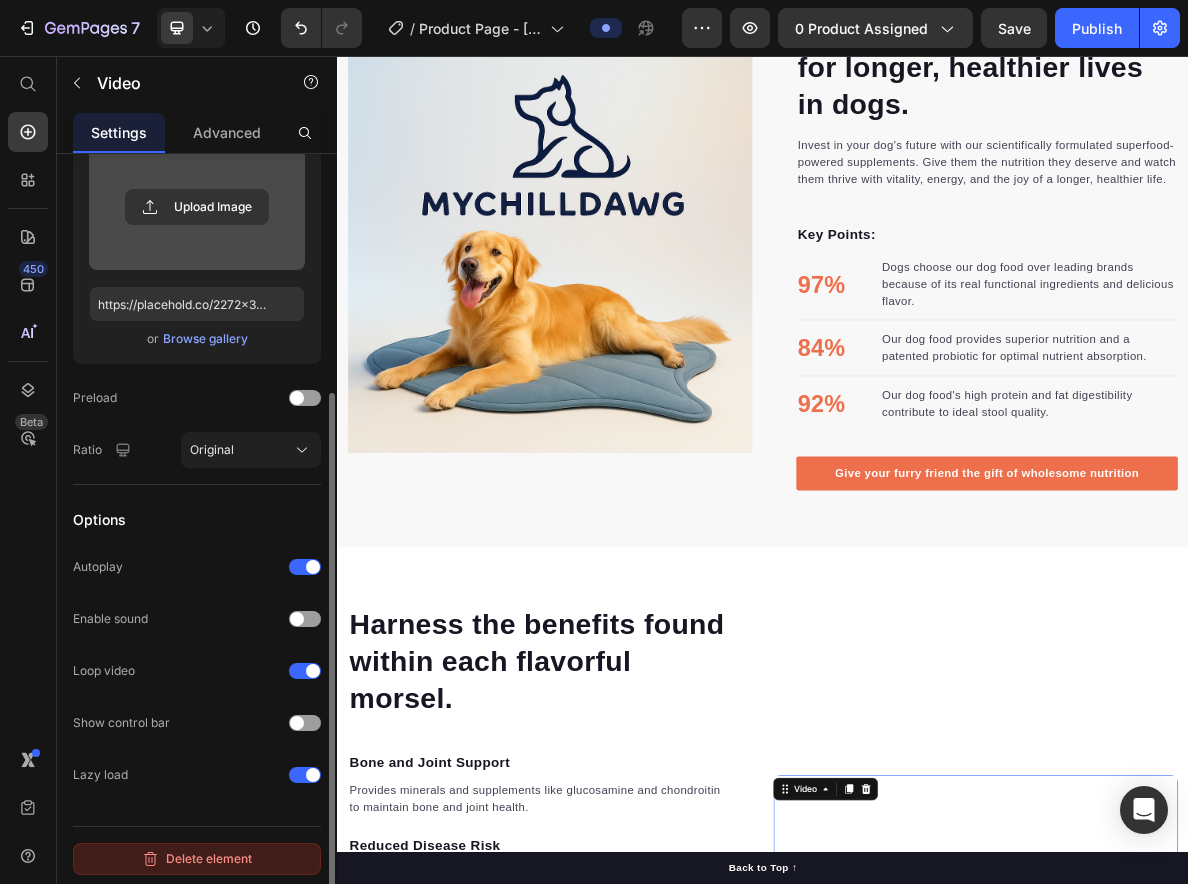 click on "Delete element" at bounding box center (197, 859) 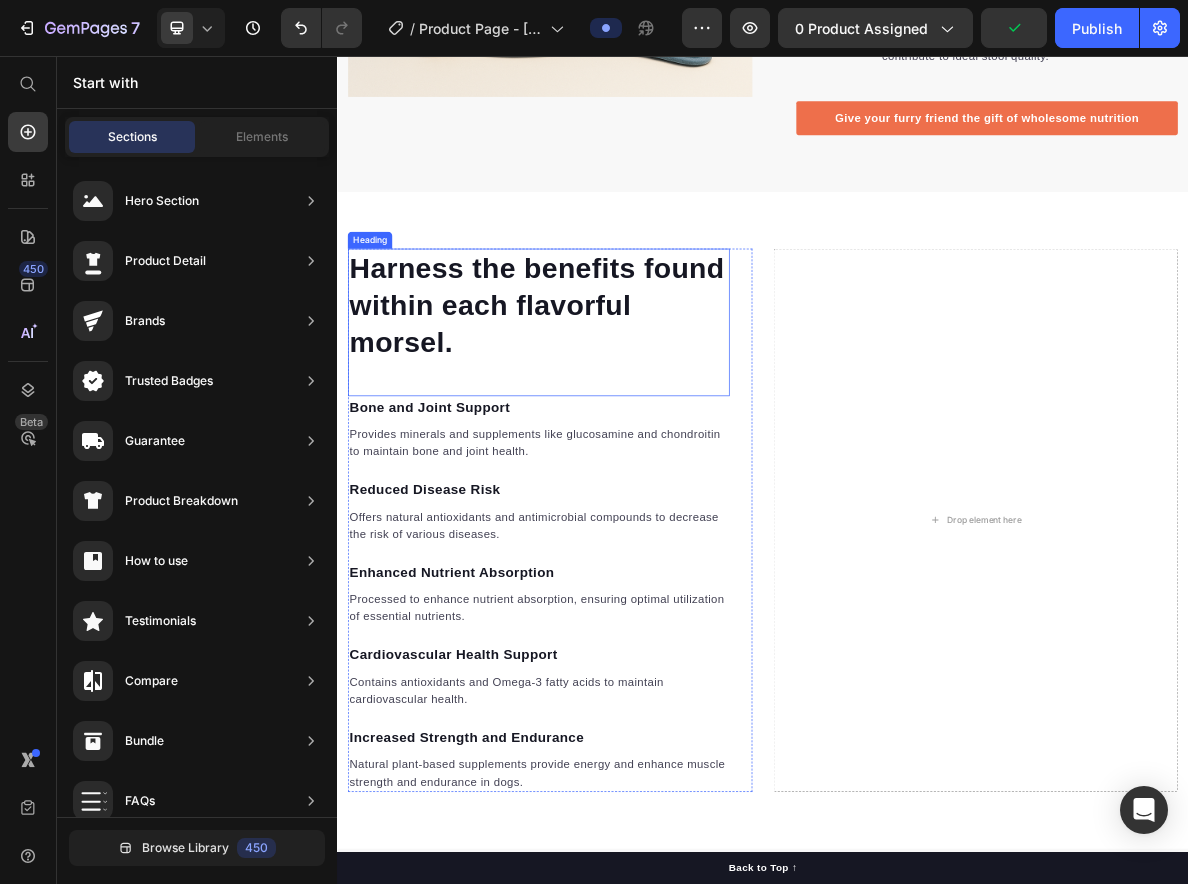 scroll, scrollTop: 1973, scrollLeft: 0, axis: vertical 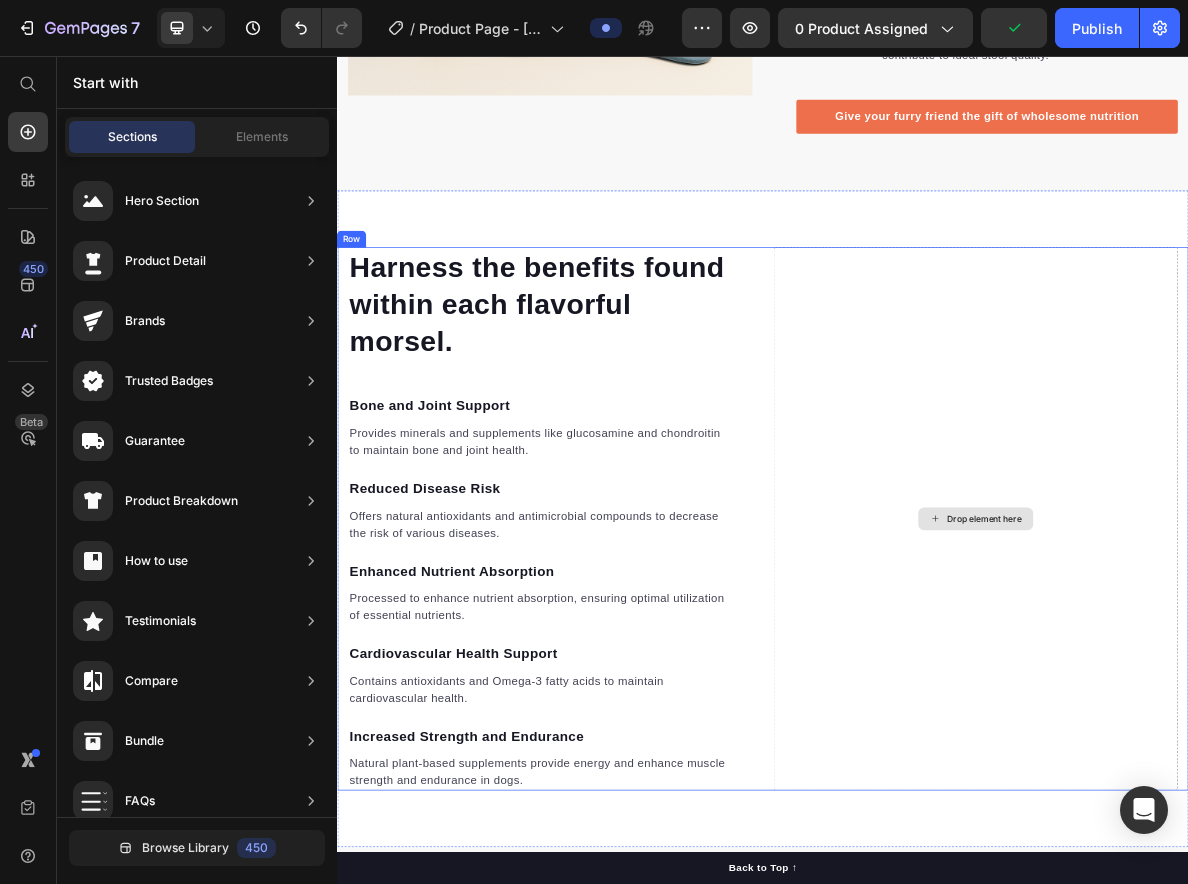 click on "Drop element here" at bounding box center (1237, 709) 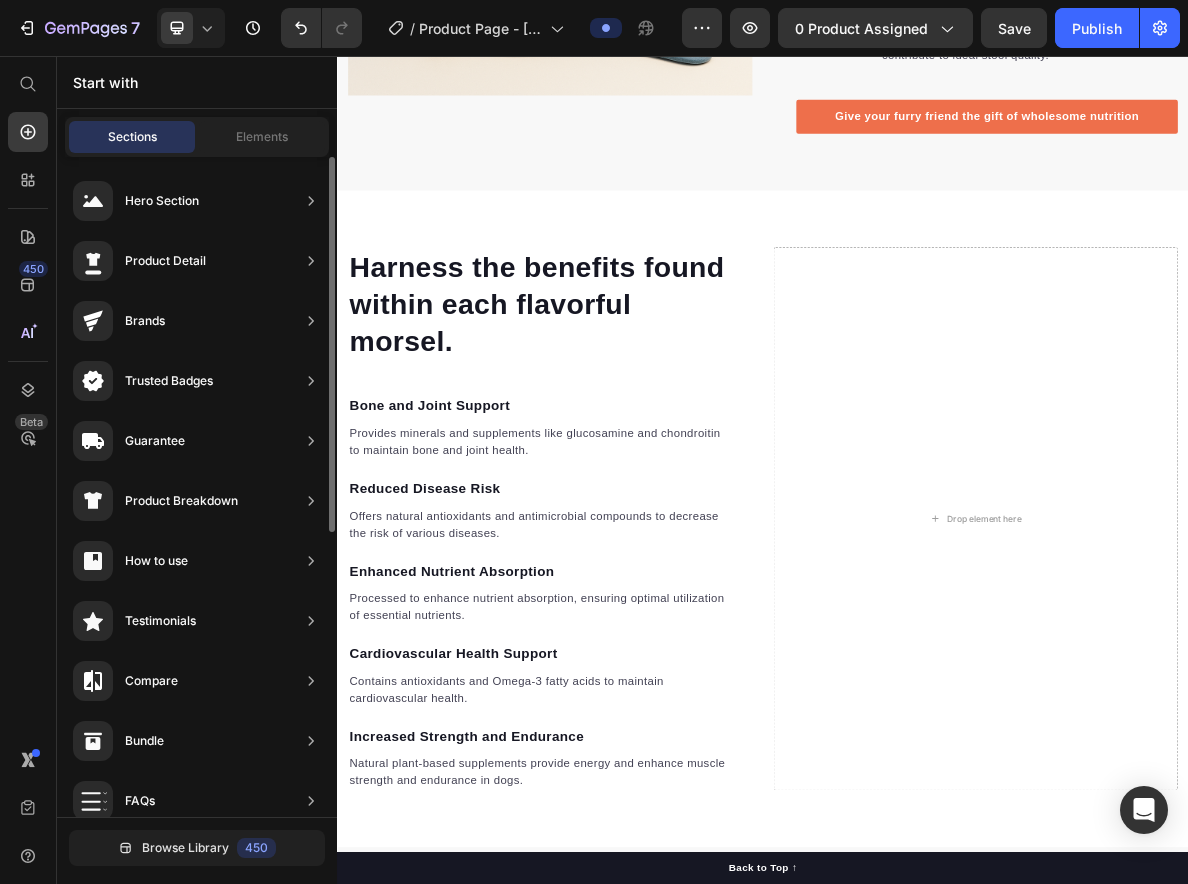 scroll, scrollTop: 19, scrollLeft: 0, axis: vertical 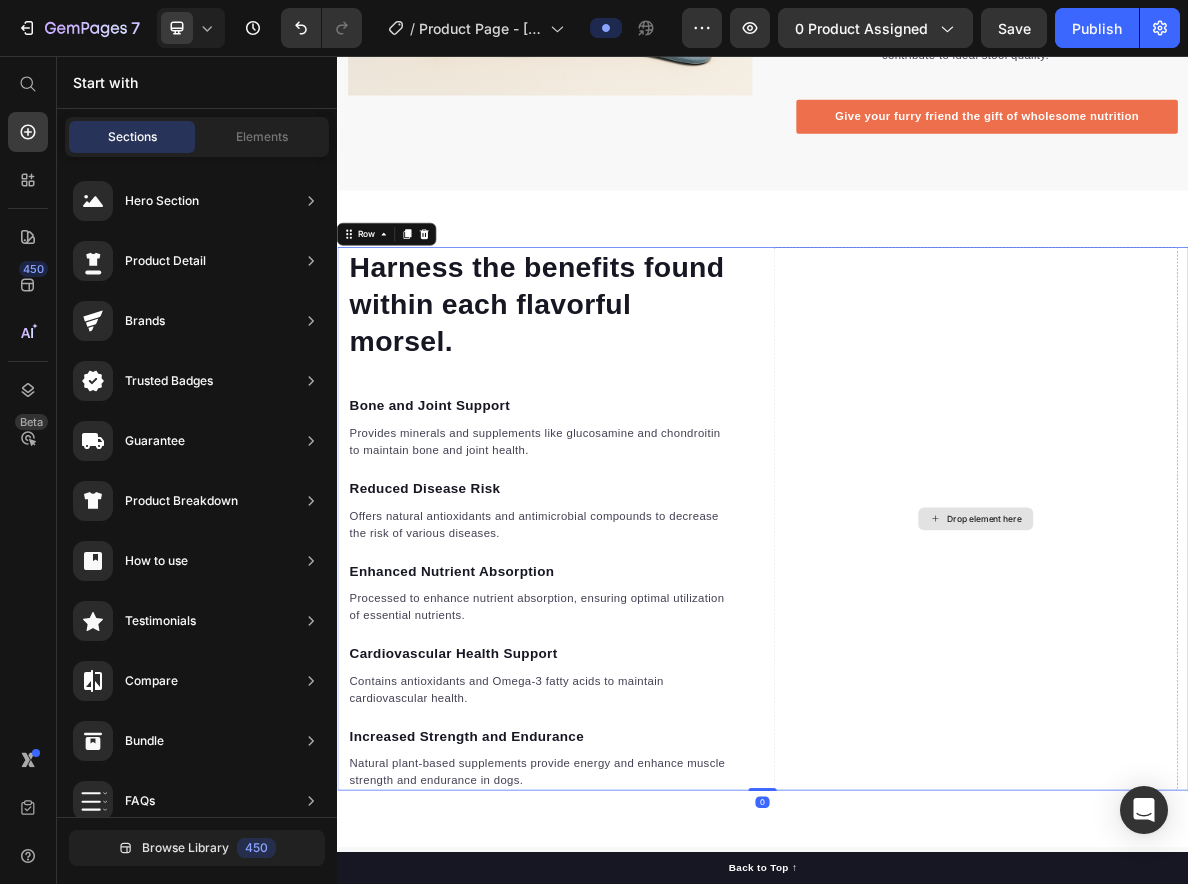 click on "Drop element here" at bounding box center (1237, 709) 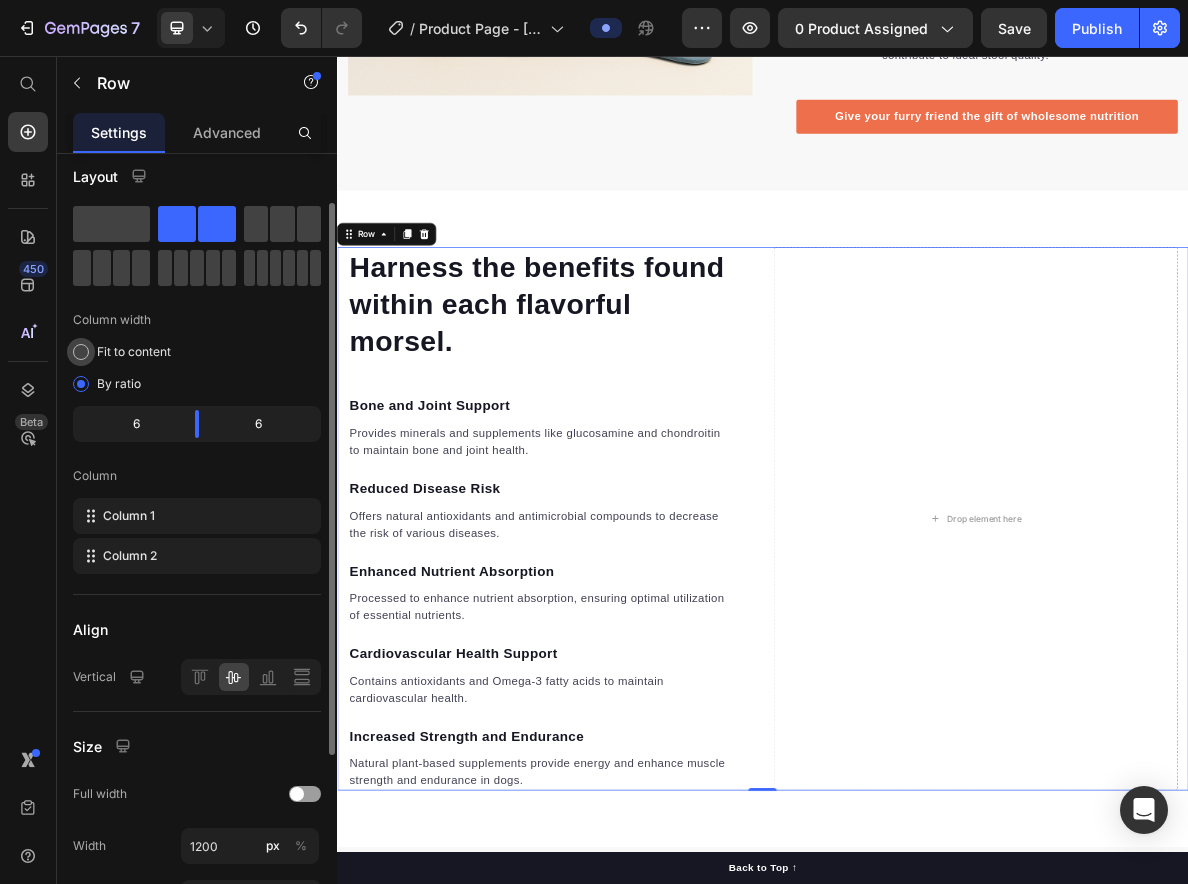scroll, scrollTop: 0, scrollLeft: 0, axis: both 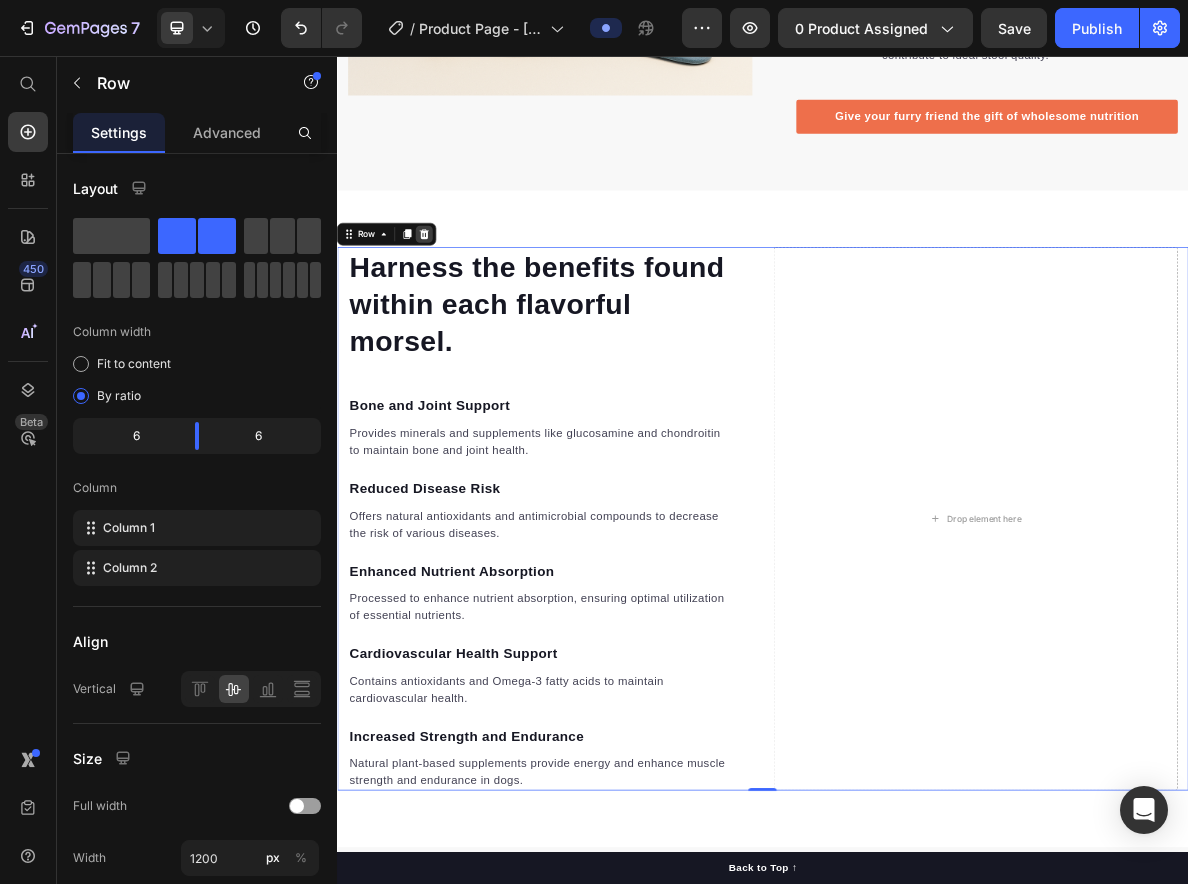 click 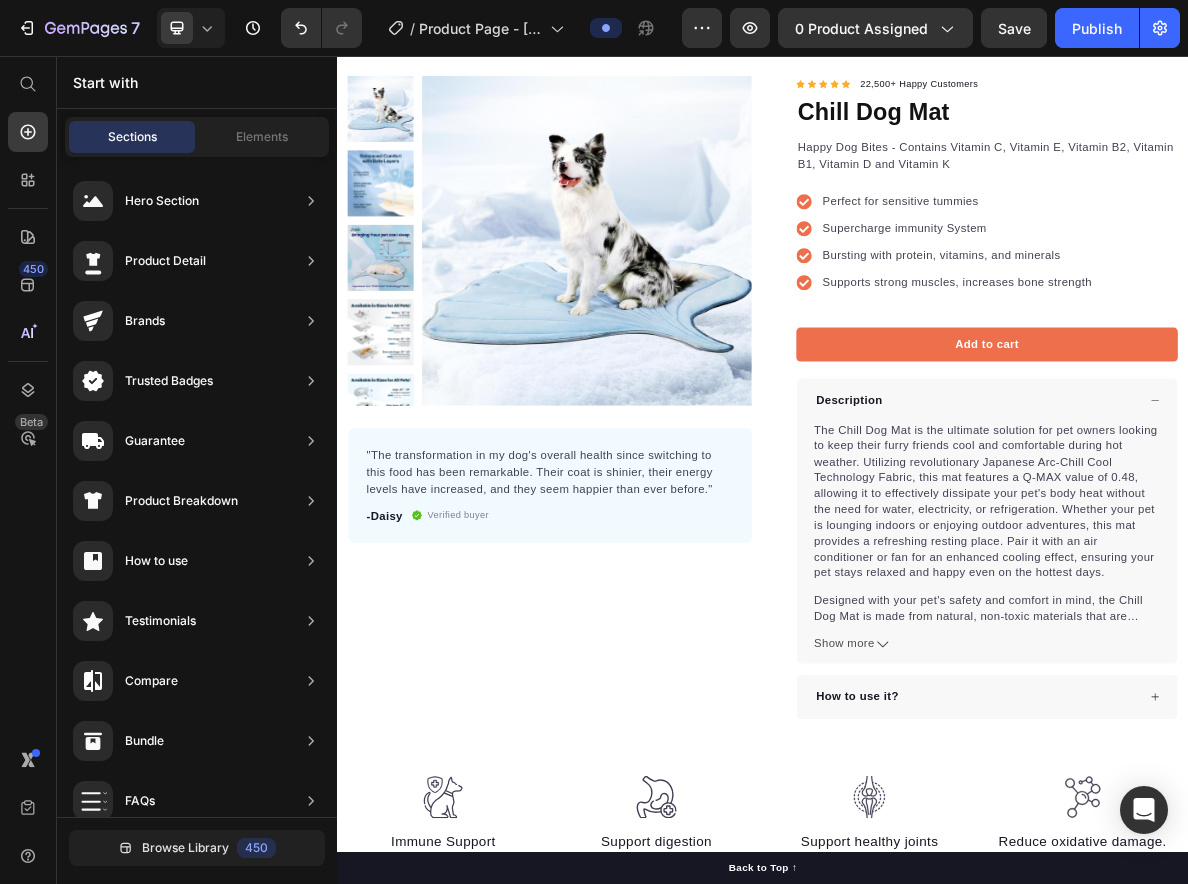scroll, scrollTop: 128, scrollLeft: 0, axis: vertical 